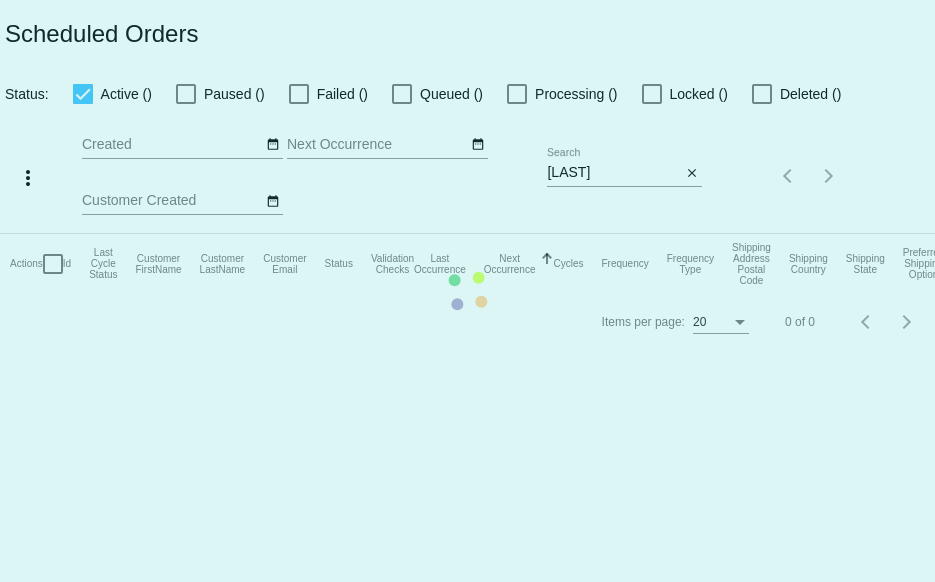 scroll, scrollTop: 0, scrollLeft: 0, axis: both 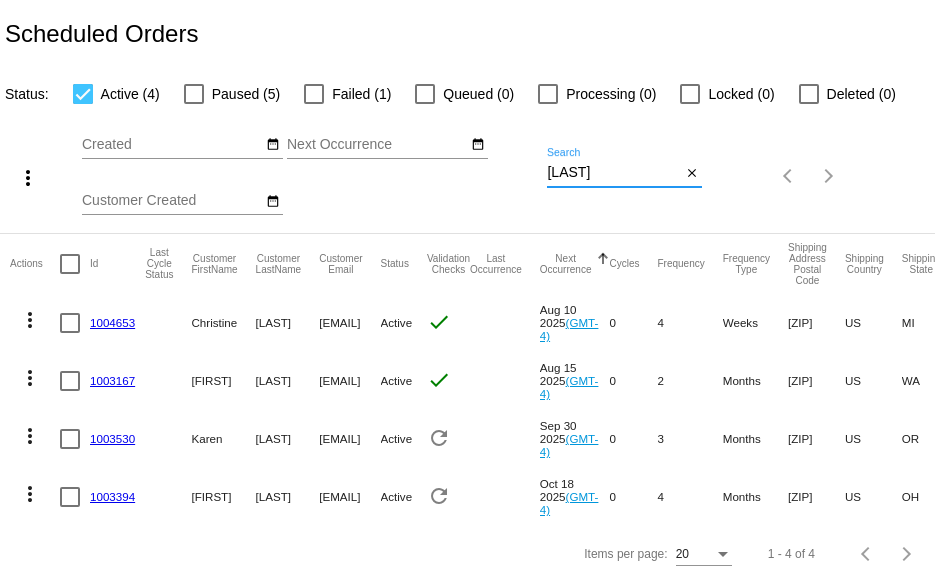 drag, startPoint x: 638, startPoint y: 174, endPoint x: 508, endPoint y: 187, distance: 130.64838 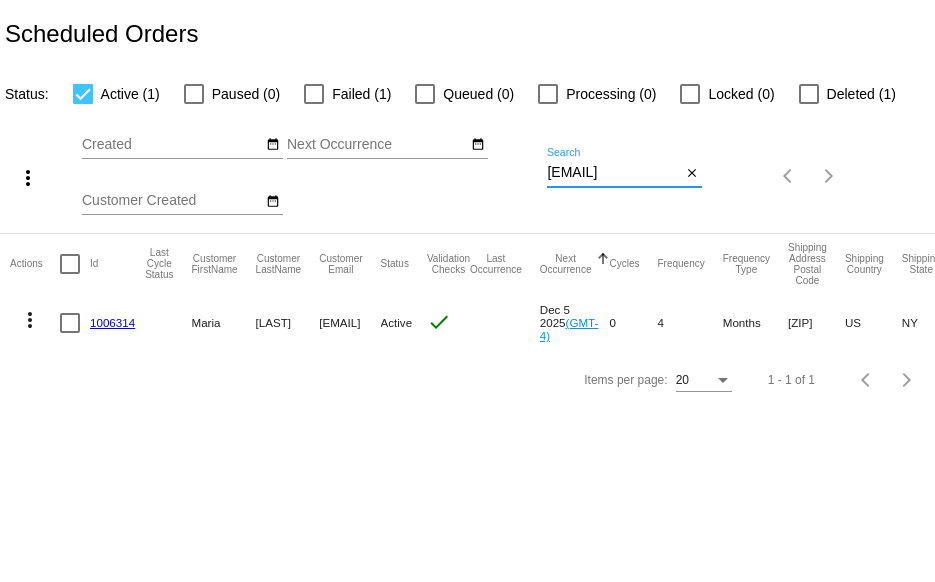 type on "[EMAIL]" 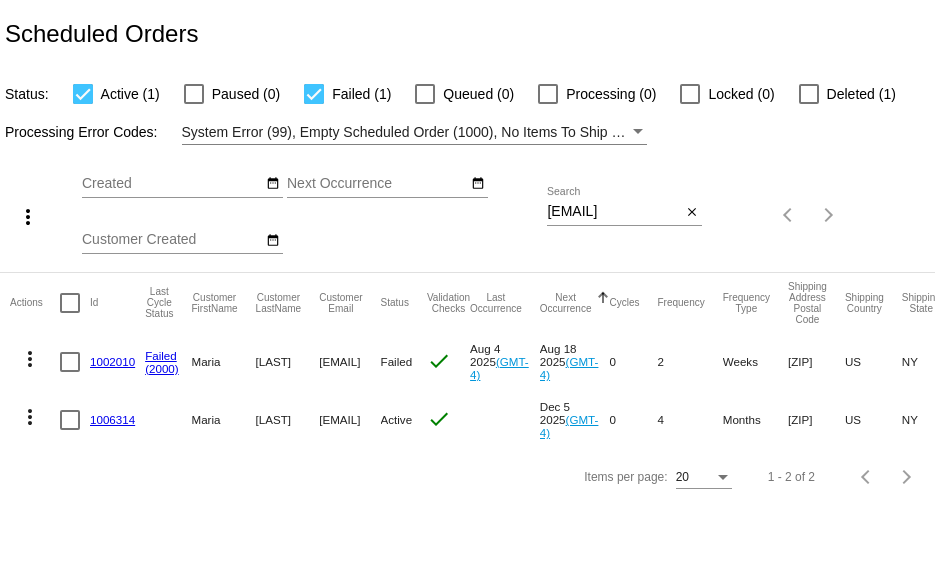 click on "1006314" 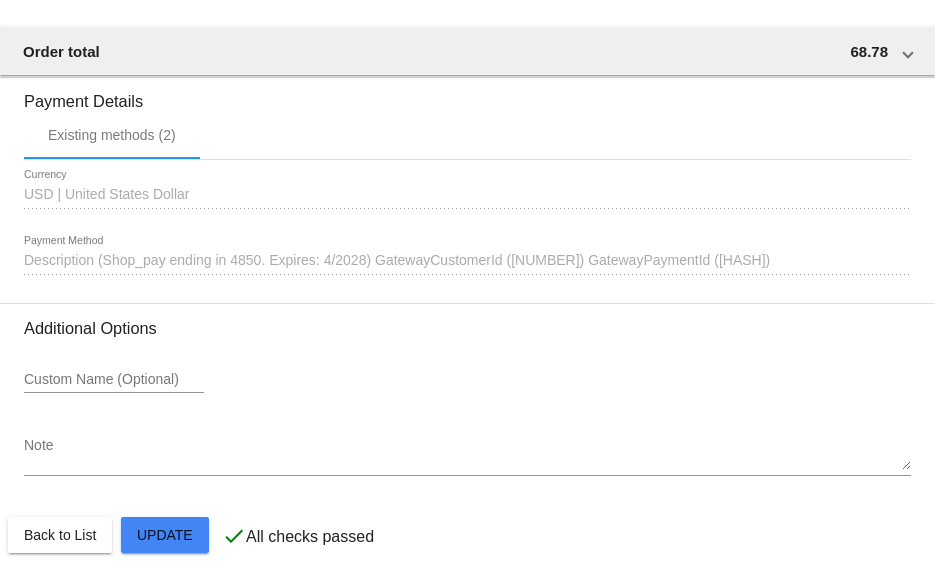 scroll, scrollTop: 1724, scrollLeft: 0, axis: vertical 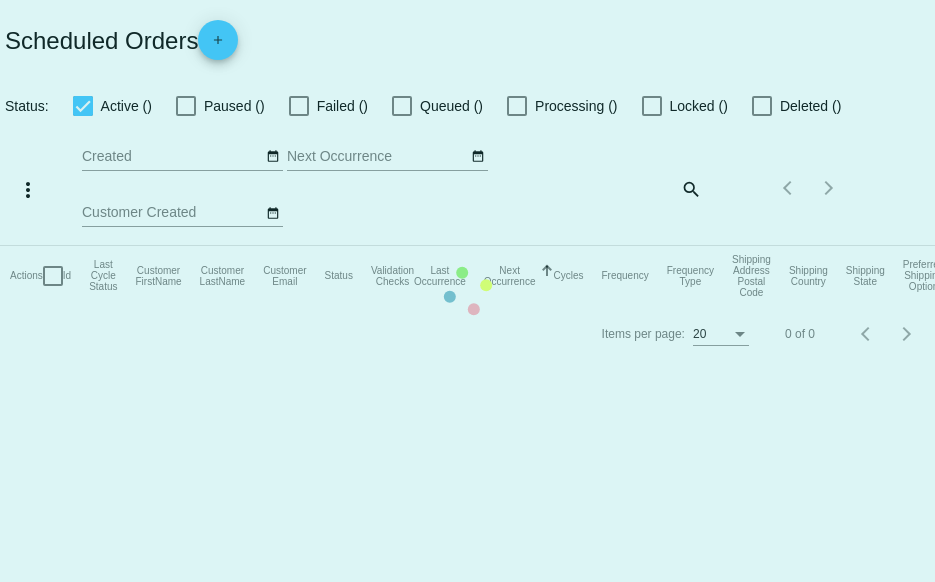 checkbox on "true" 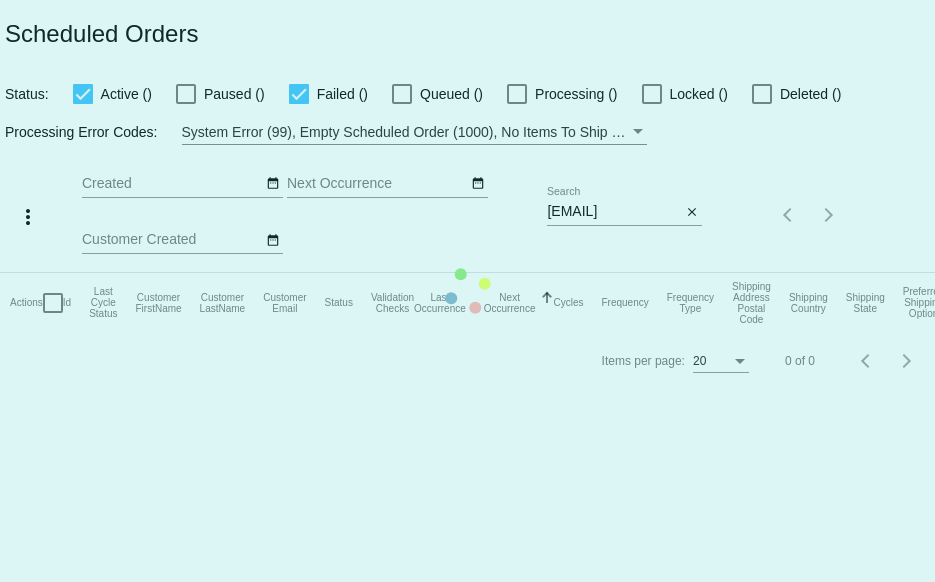 scroll, scrollTop: 0, scrollLeft: 0, axis: both 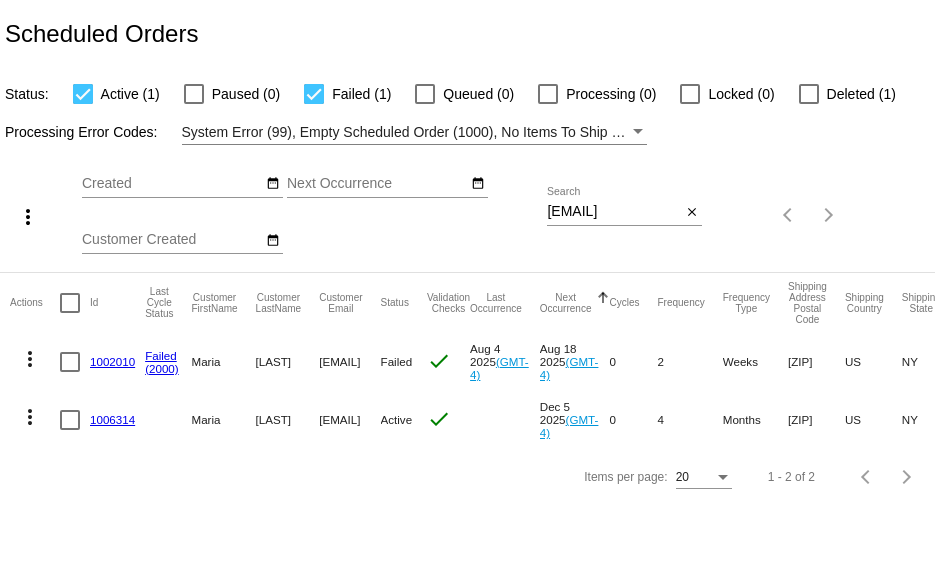 click on "1002010" 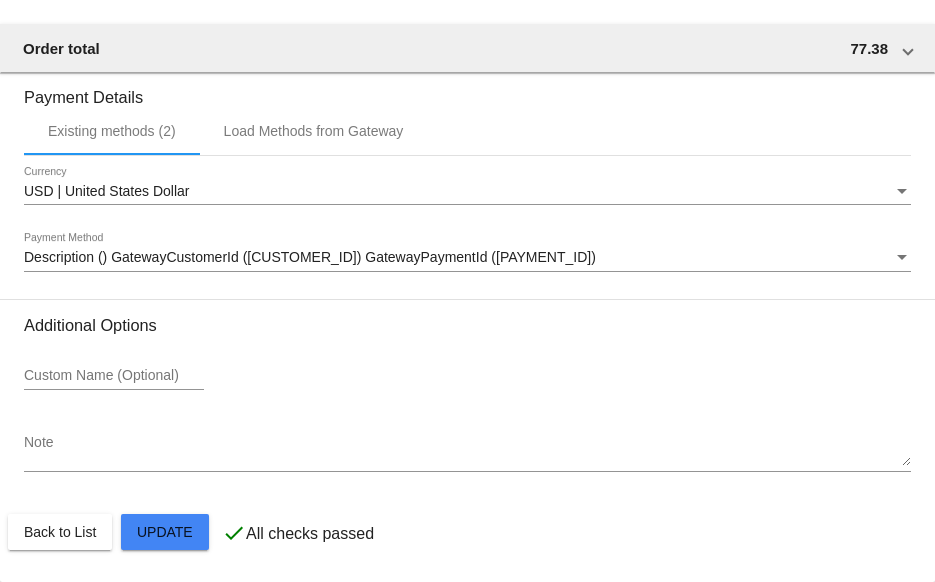 scroll, scrollTop: 1346, scrollLeft: 0, axis: vertical 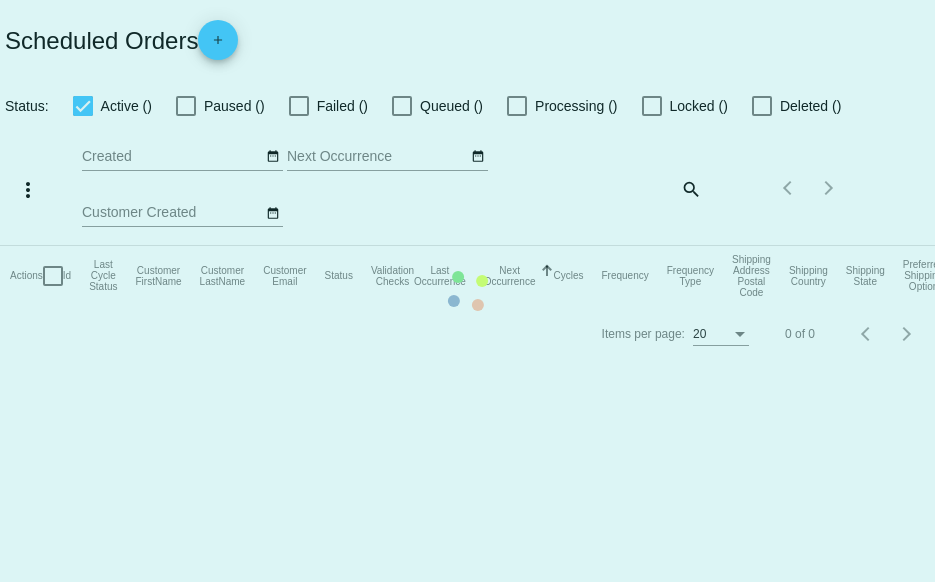 checkbox on "true" 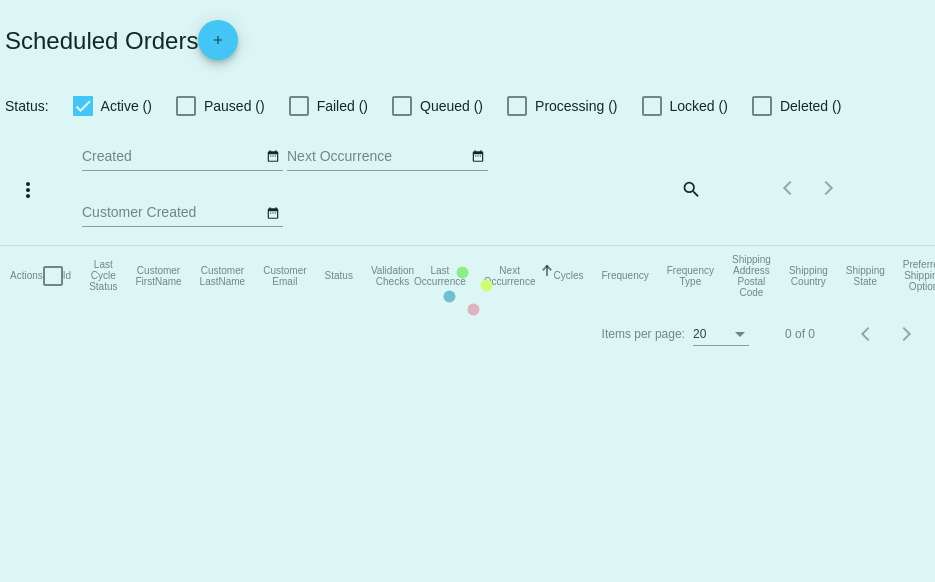 scroll, scrollTop: 0, scrollLeft: 0, axis: both 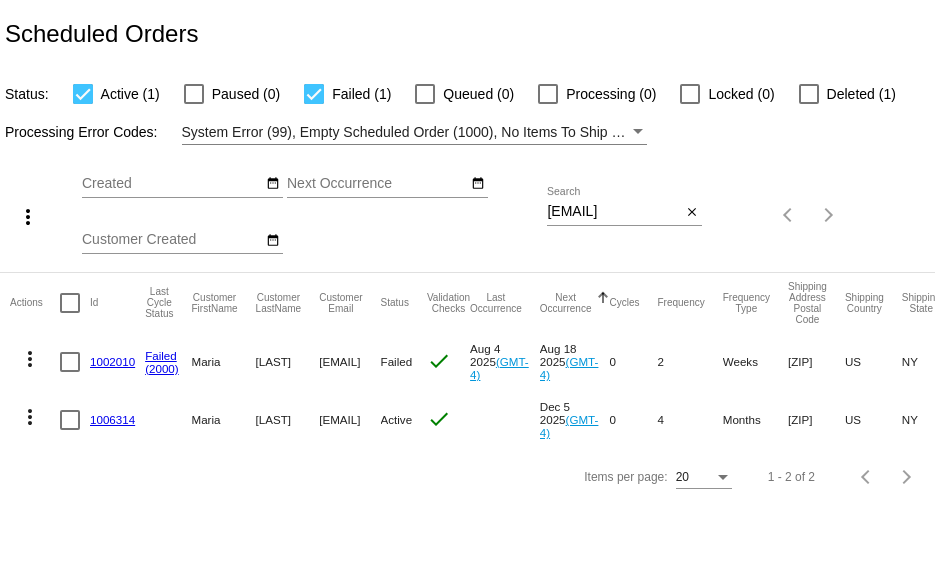 click on "1006314" 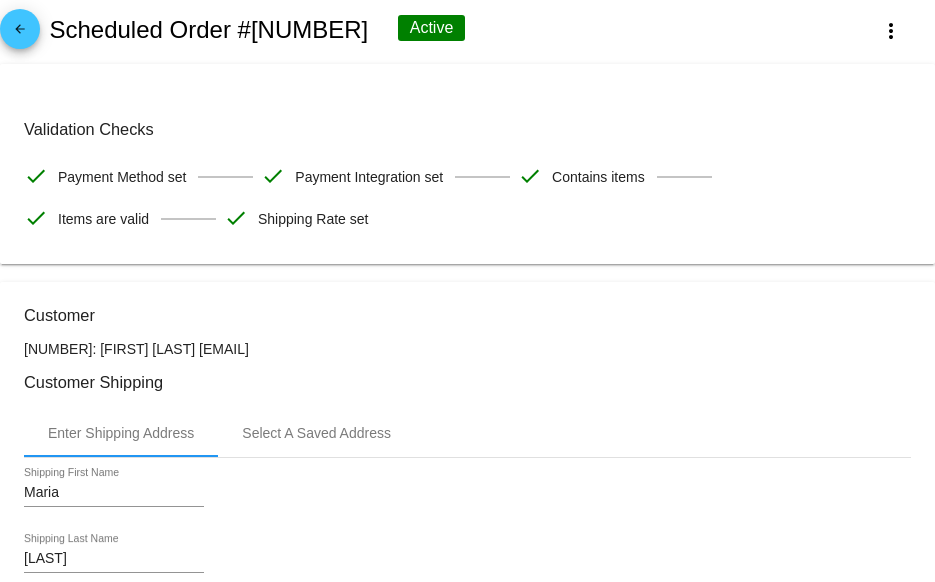 scroll, scrollTop: 0, scrollLeft: 0, axis: both 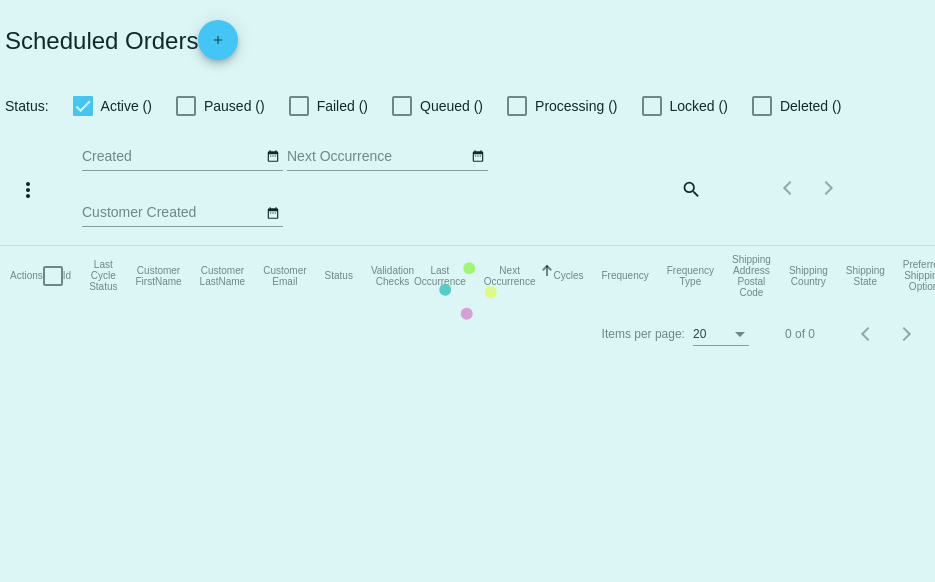 checkbox on "true" 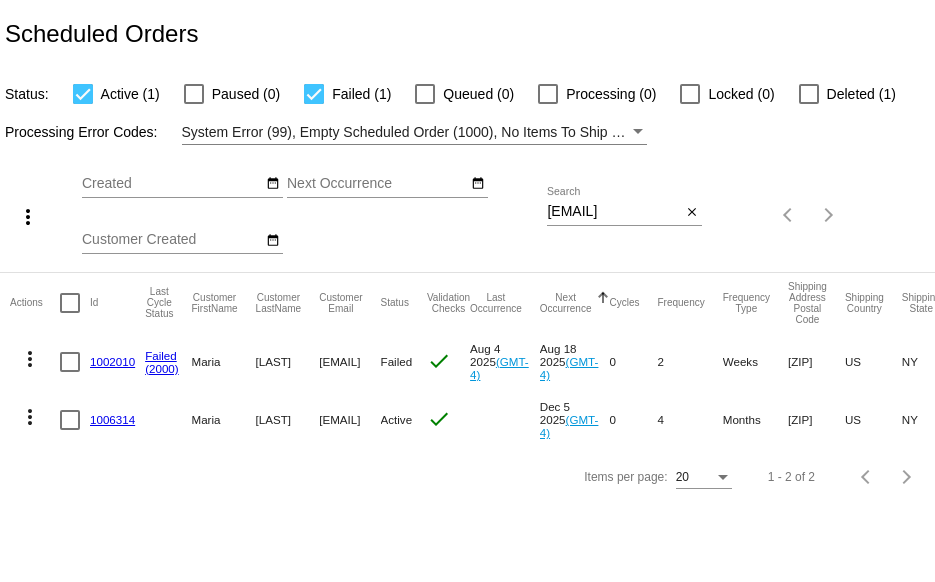 click on "1006314" 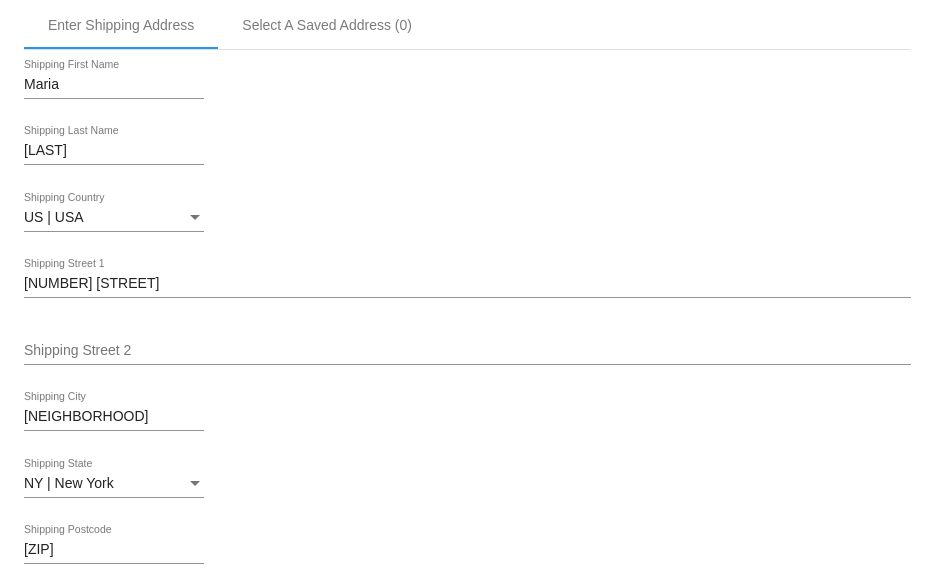 scroll, scrollTop: 500, scrollLeft: 0, axis: vertical 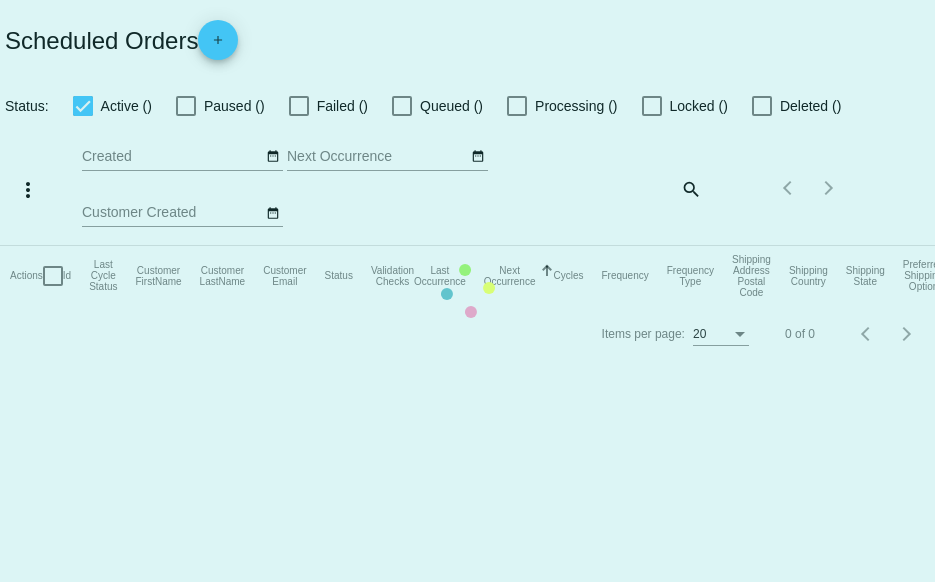checkbox on "true" 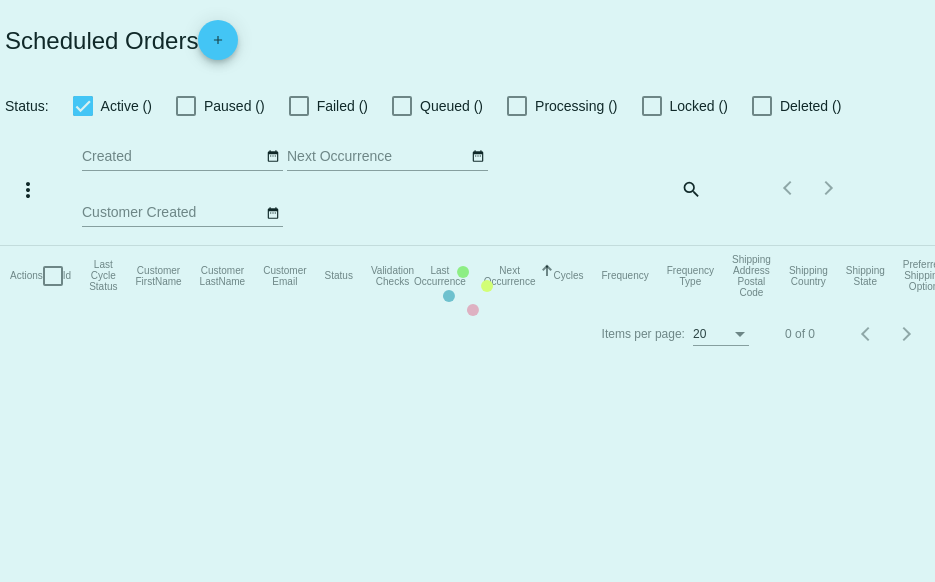 scroll, scrollTop: 0, scrollLeft: 0, axis: both 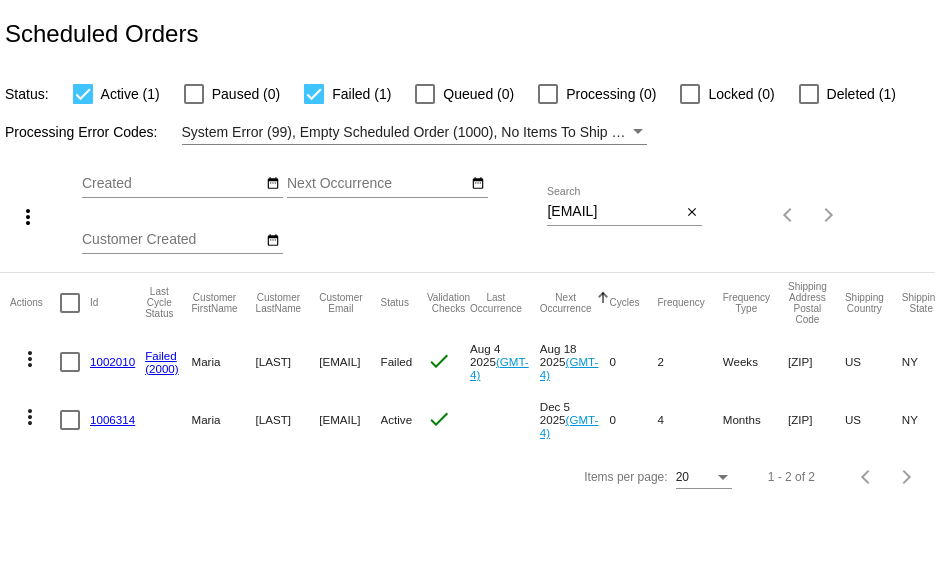 click on "1002010" 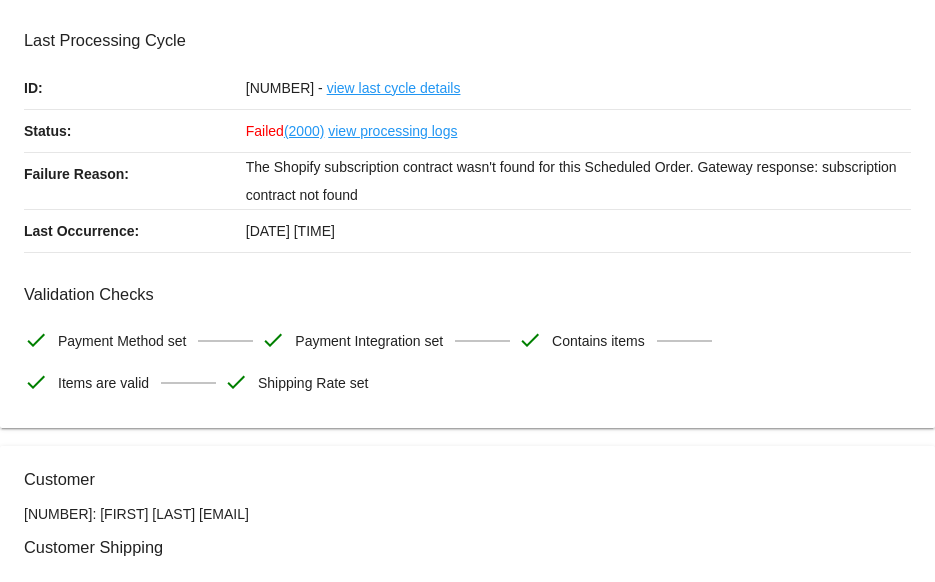 scroll, scrollTop: 0, scrollLeft: 0, axis: both 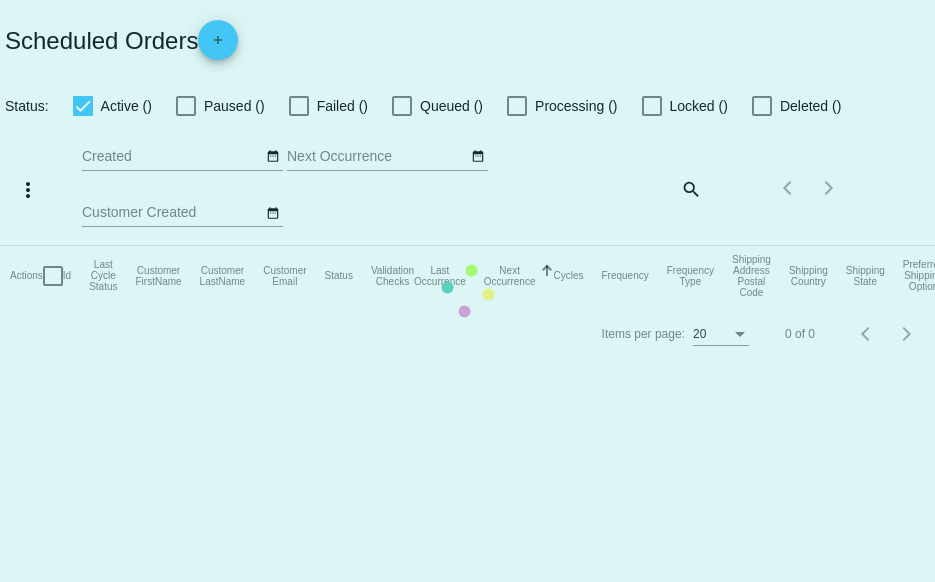 checkbox on "true" 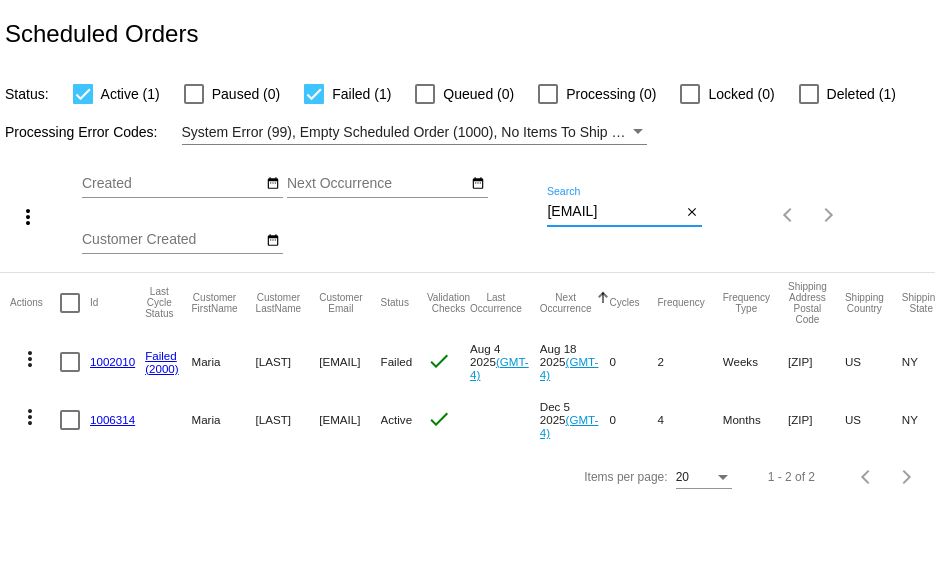drag, startPoint x: 663, startPoint y: 213, endPoint x: 415, endPoint y: 229, distance: 248.5156 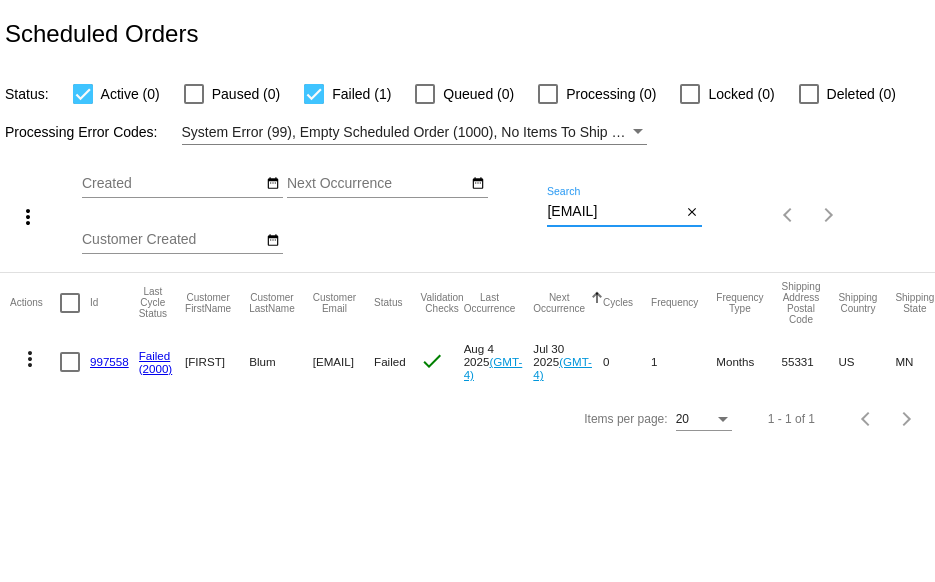drag, startPoint x: 677, startPoint y: 207, endPoint x: 337, endPoint y: 231, distance: 340.846 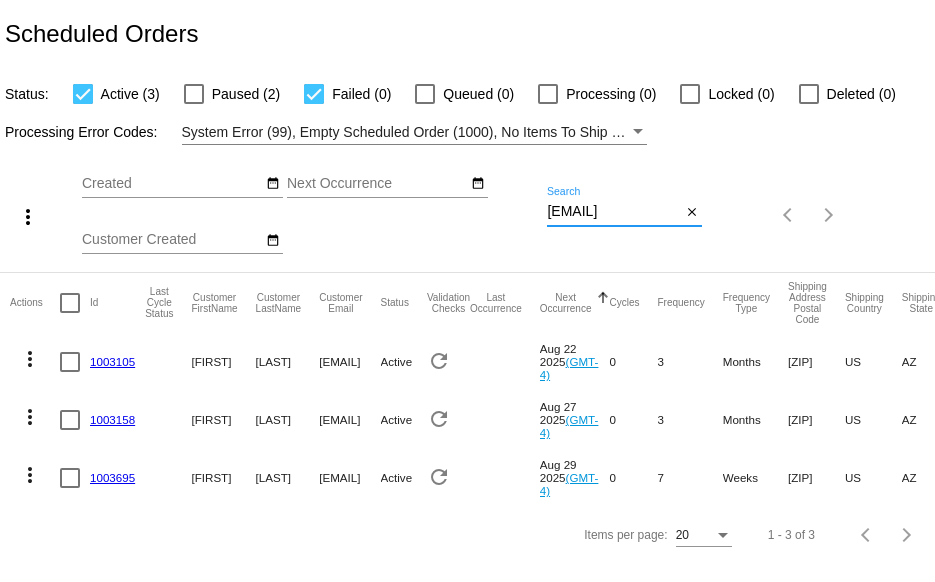 type on "[EMAIL]" 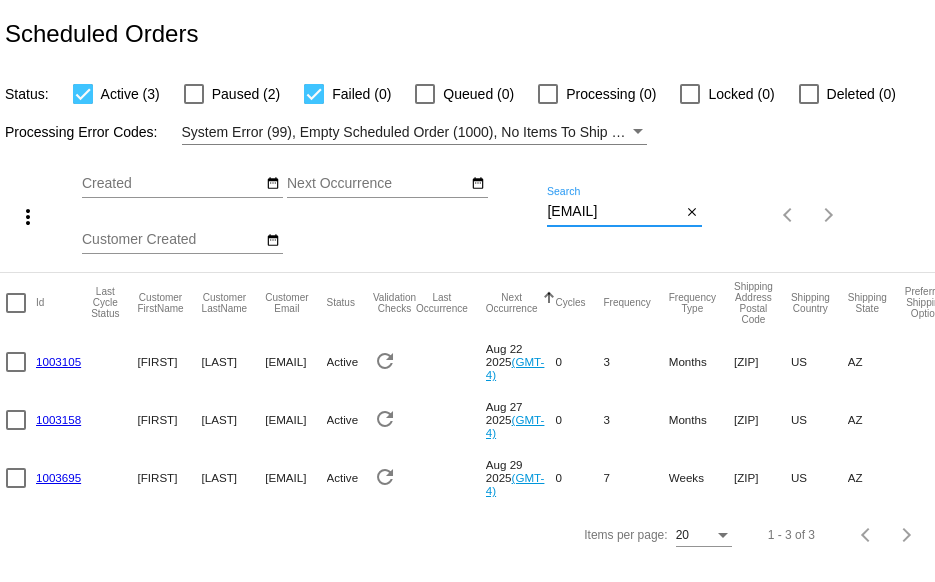 scroll, scrollTop: 0, scrollLeft: 0, axis: both 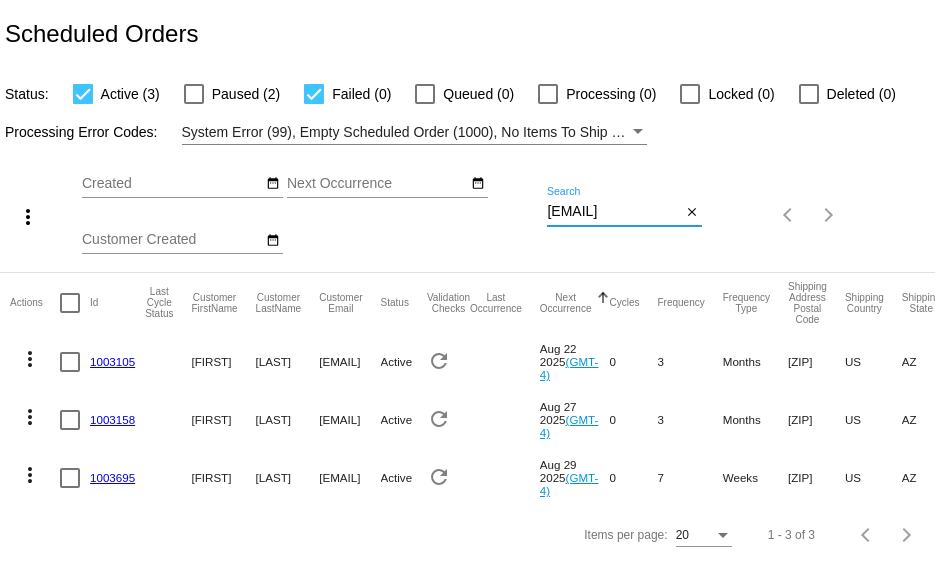 click on "1003105" 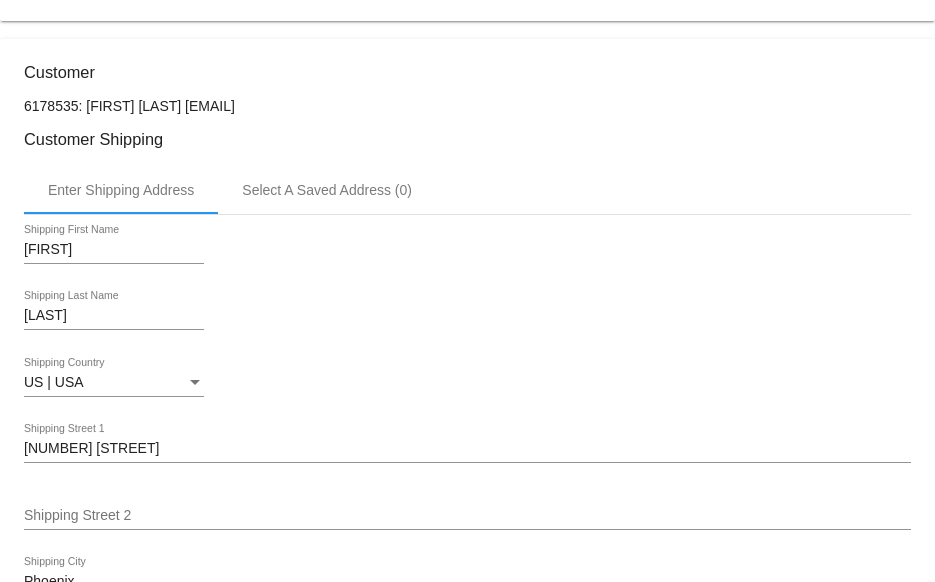 scroll, scrollTop: 0, scrollLeft: 0, axis: both 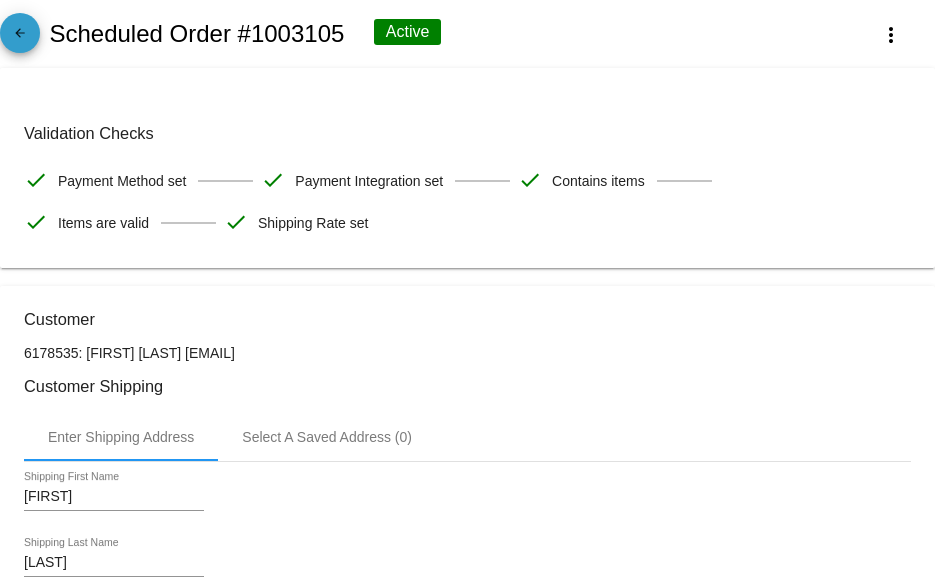click on "arrow_back" 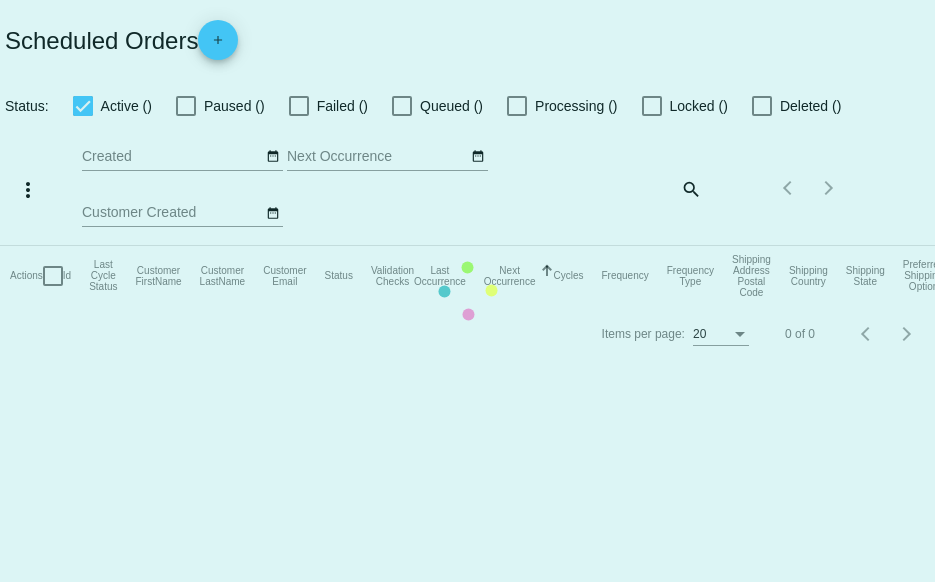 checkbox on "true" 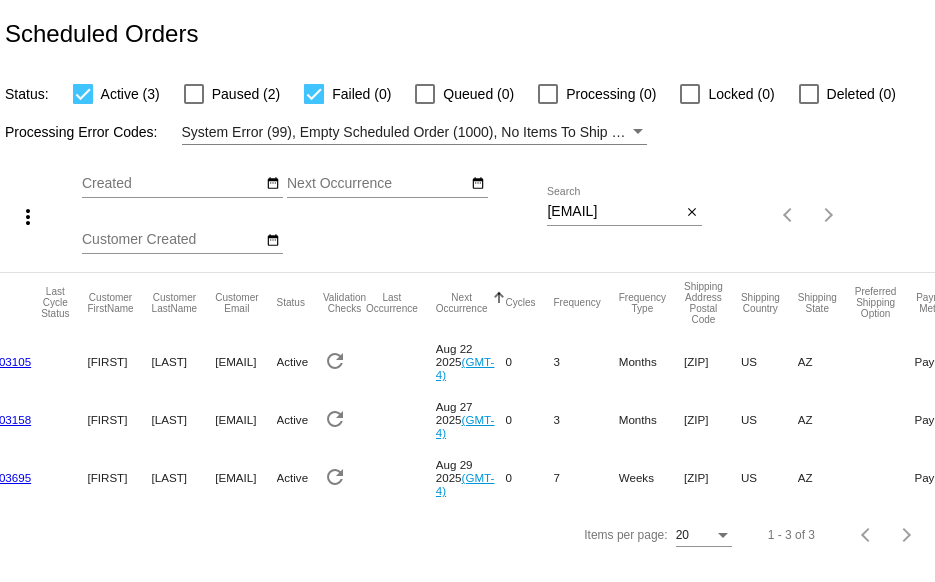 scroll, scrollTop: 0, scrollLeft: 0, axis: both 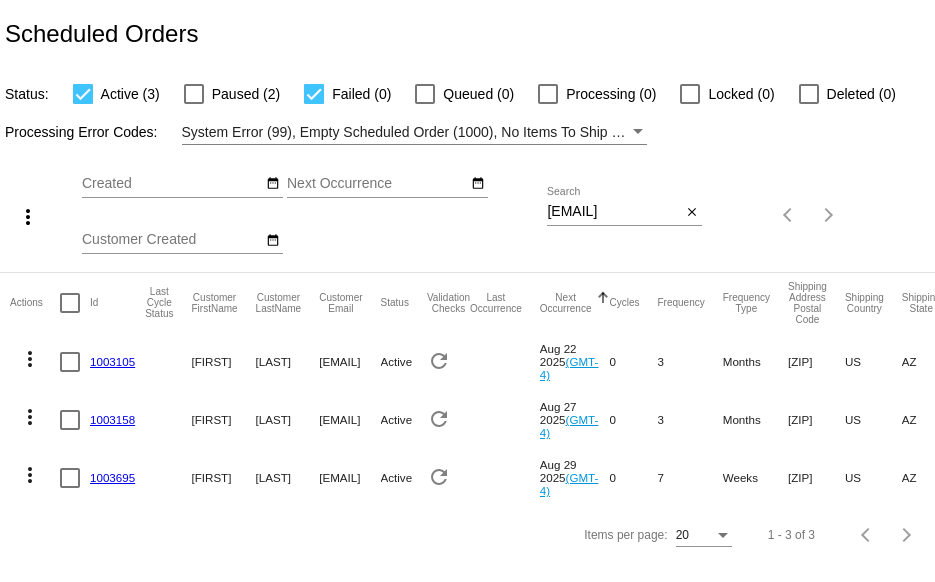 click on "1003105" 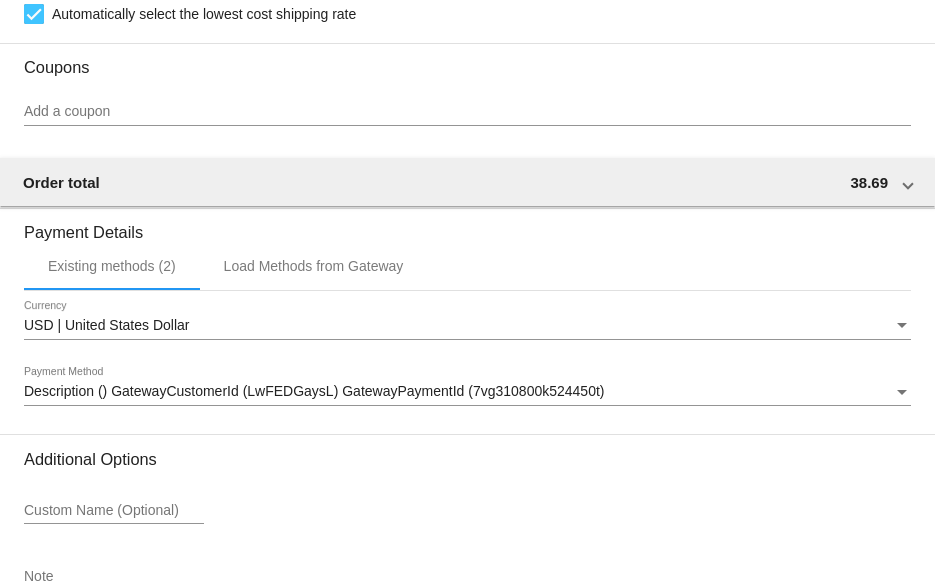 scroll, scrollTop: 1309, scrollLeft: 0, axis: vertical 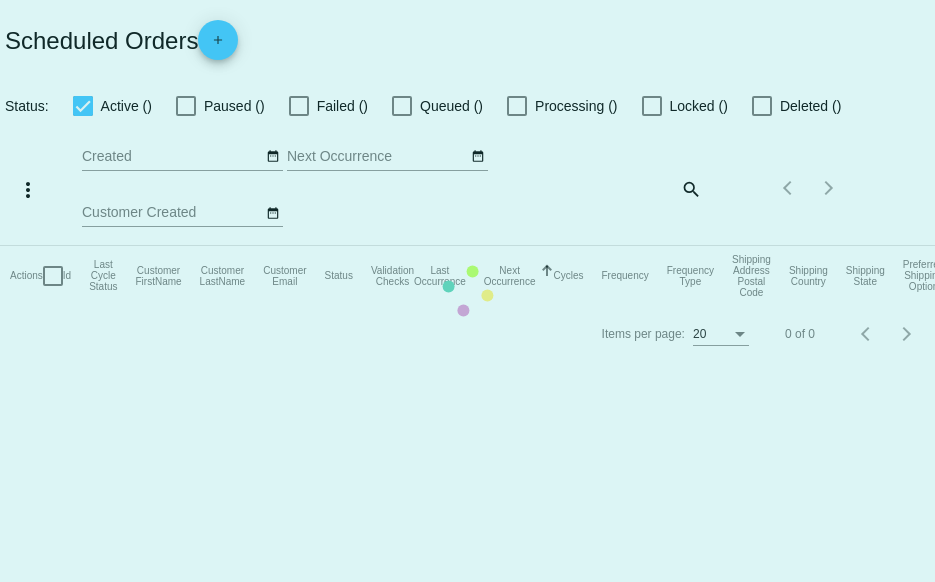 checkbox on "true" 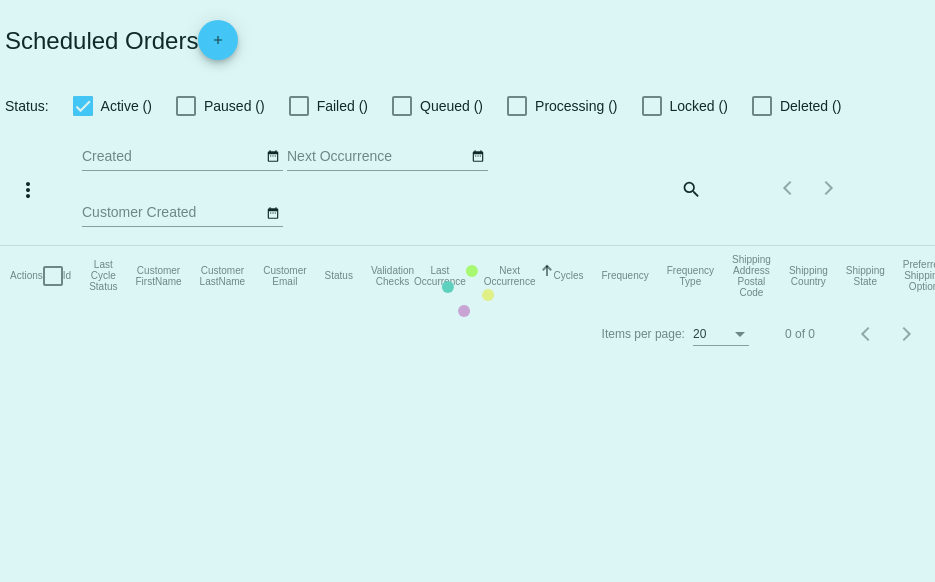 scroll, scrollTop: 0, scrollLeft: 0, axis: both 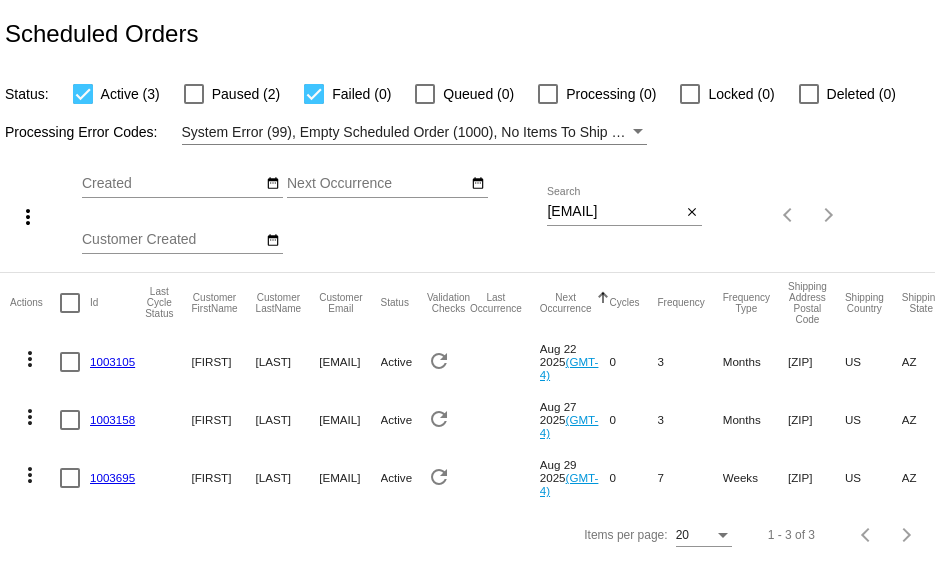 click on "1003158" 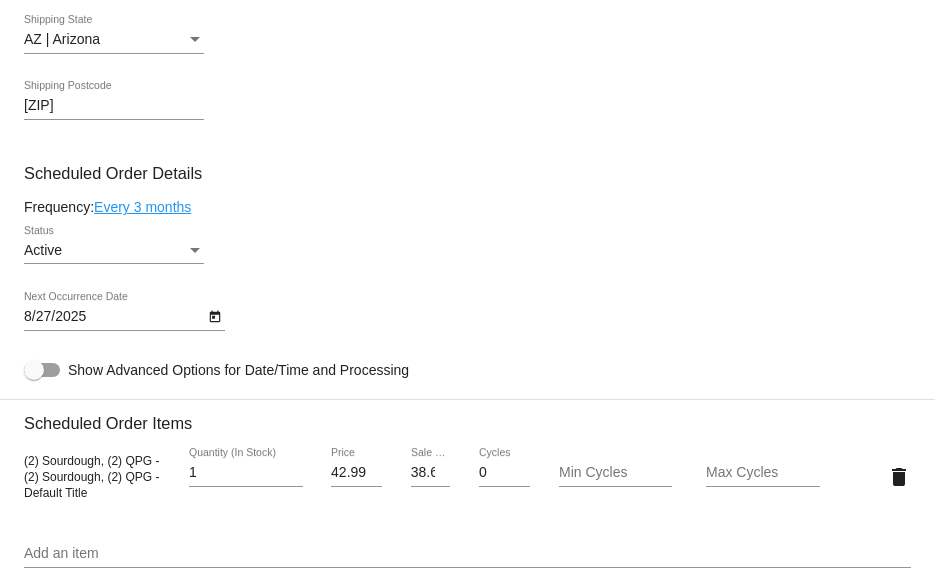 scroll, scrollTop: 1000, scrollLeft: 0, axis: vertical 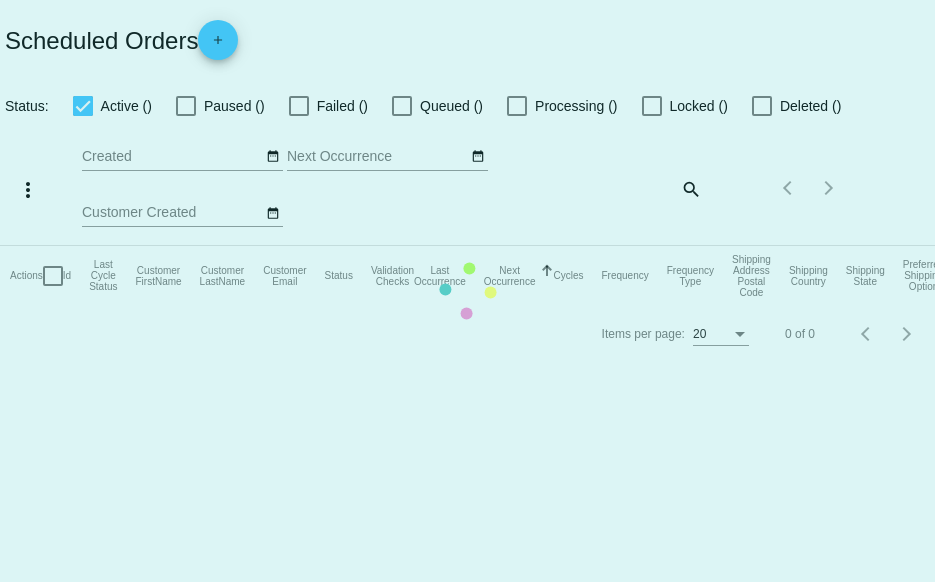 checkbox on "true" 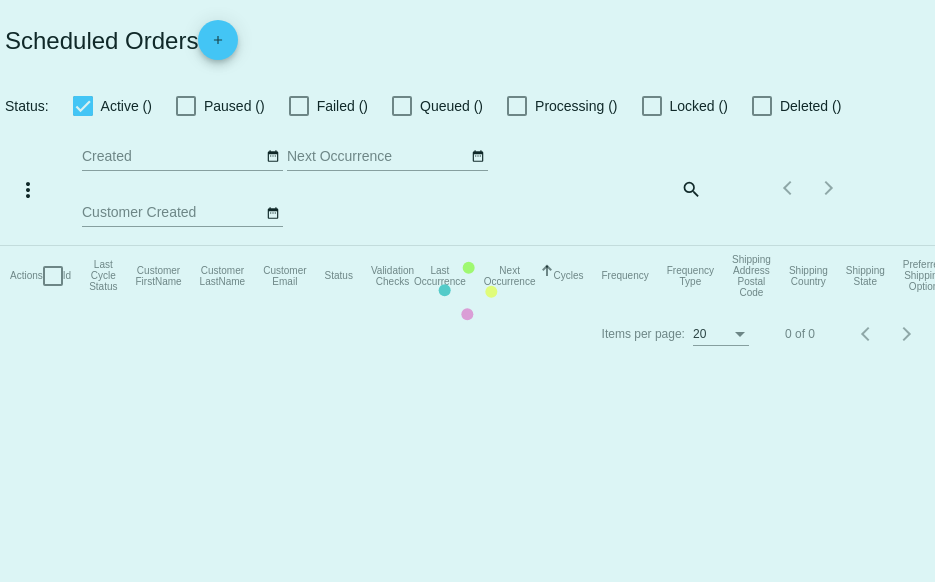 scroll, scrollTop: 0, scrollLeft: 0, axis: both 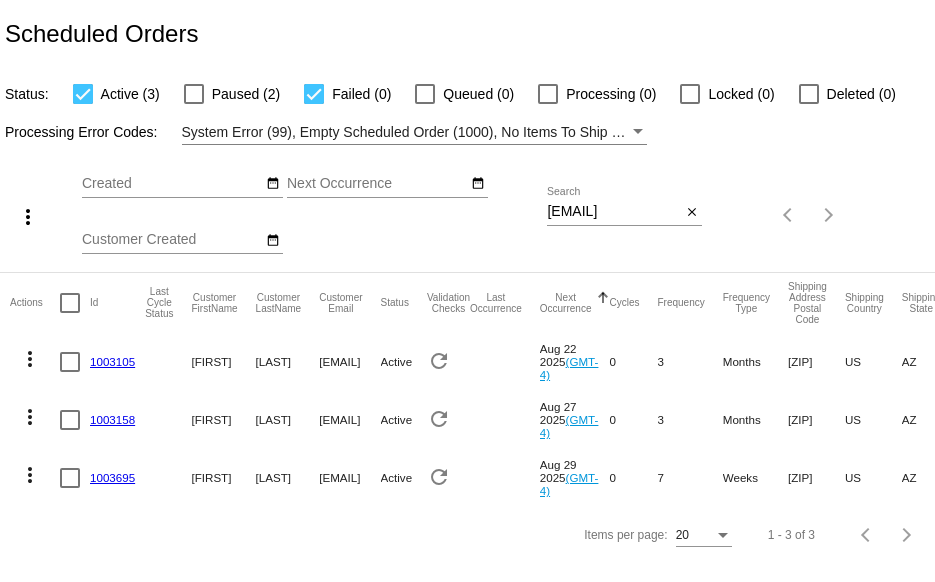 click on "1003695" 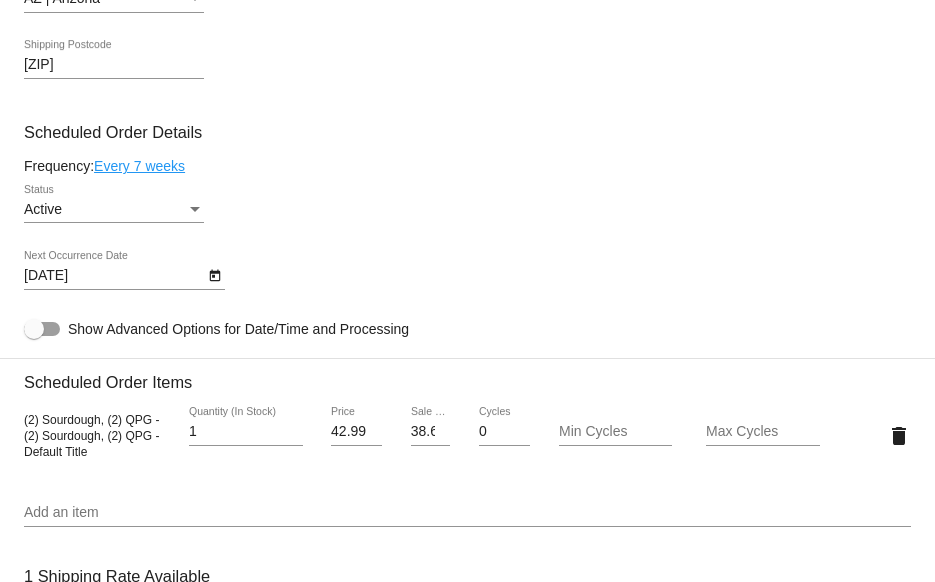 scroll, scrollTop: 900, scrollLeft: 0, axis: vertical 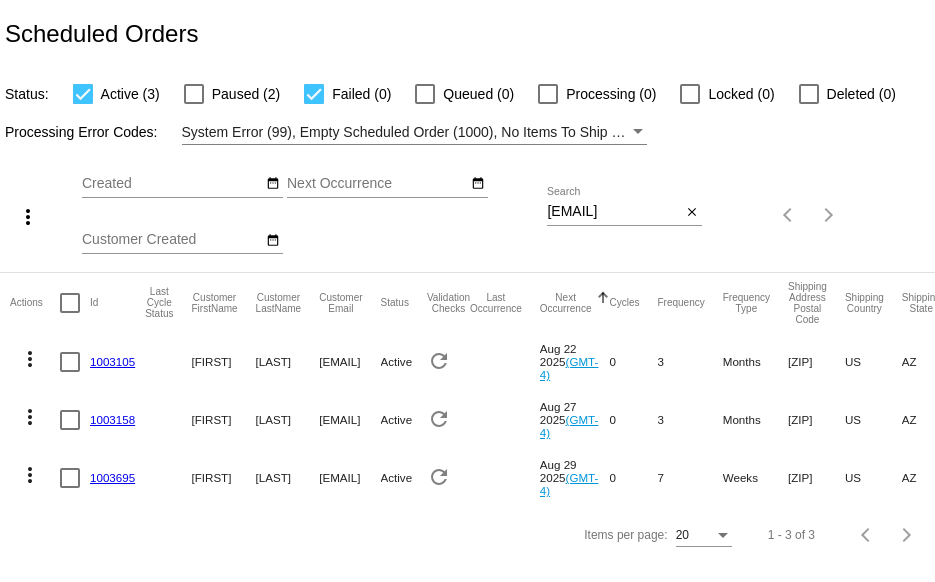 click at bounding box center [314, 94] 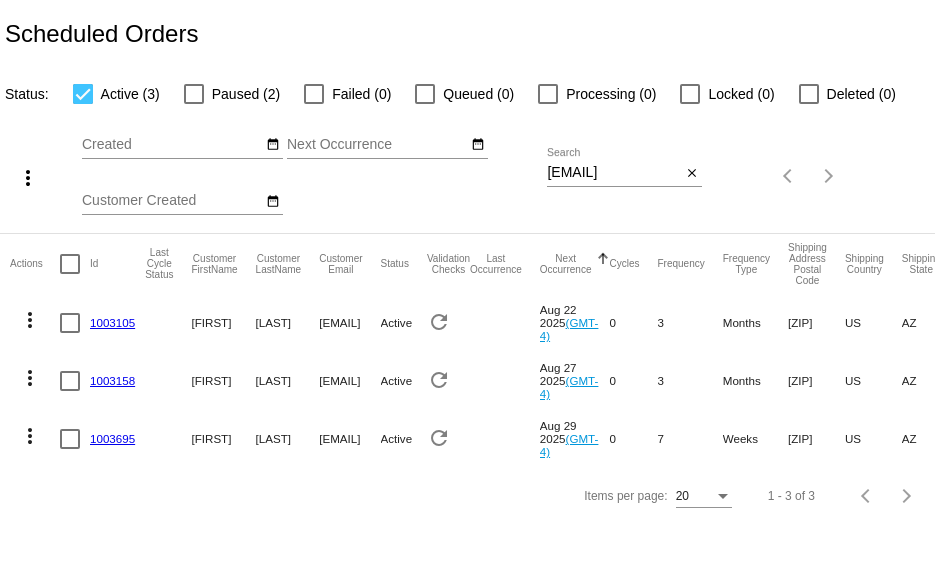 click on "1003105" 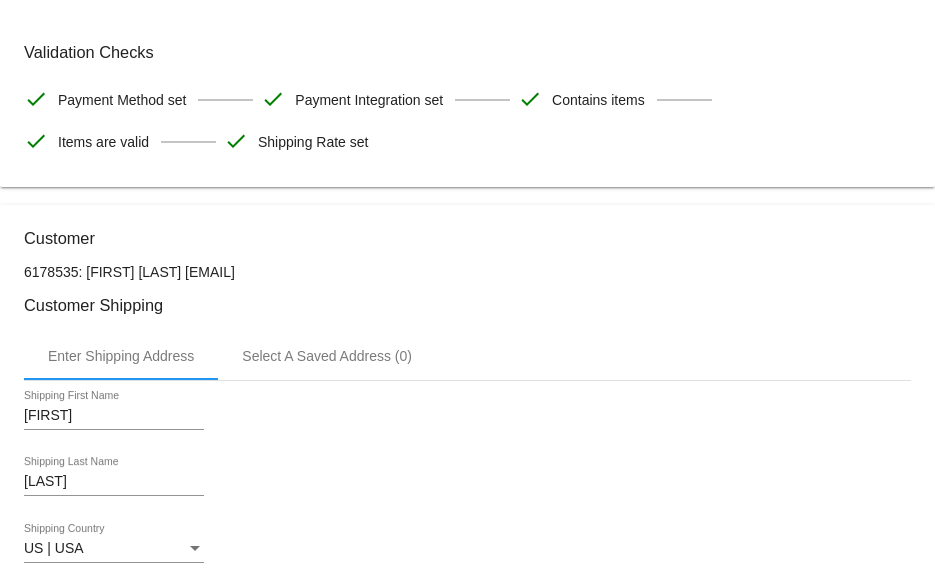 scroll, scrollTop: 0, scrollLeft: 0, axis: both 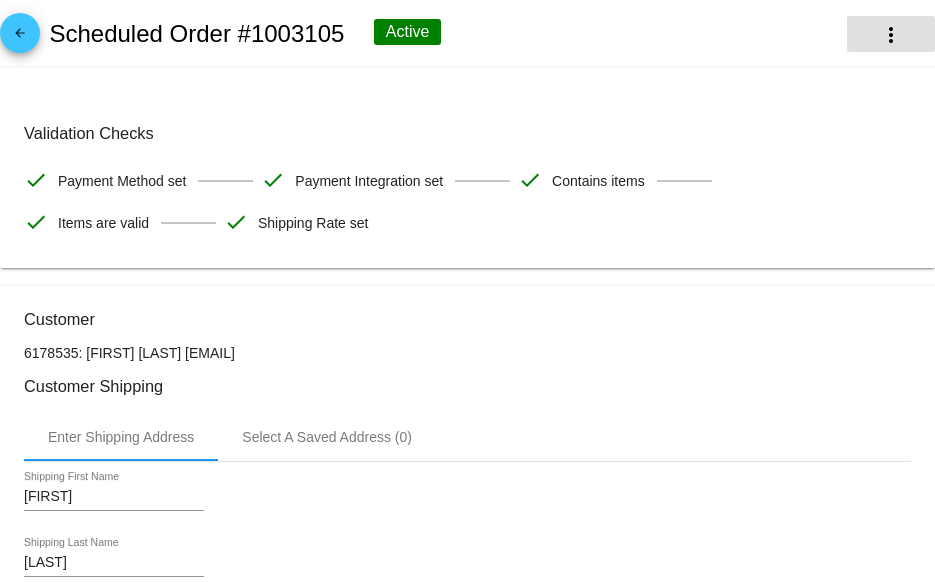 click on "more_vert" 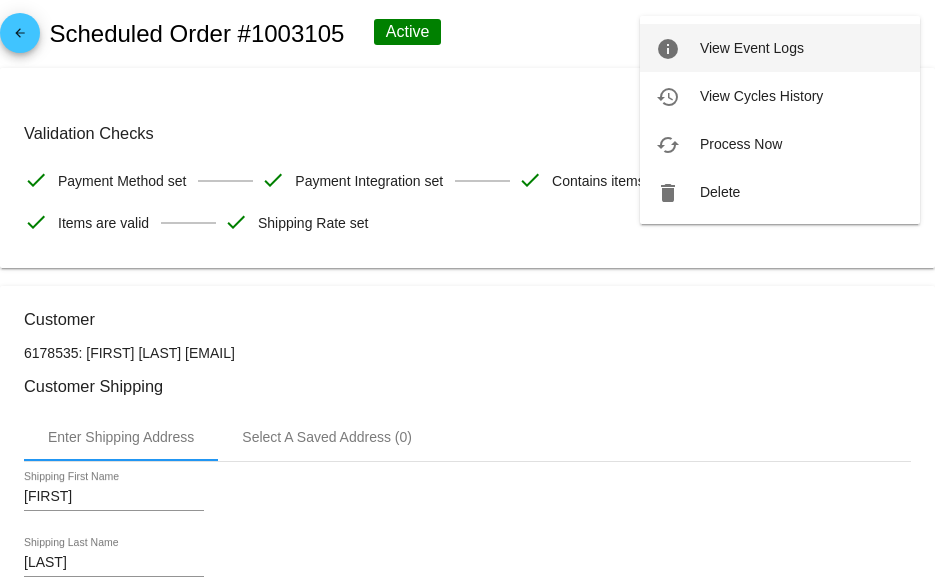 click on "View Event Logs" at bounding box center (752, 48) 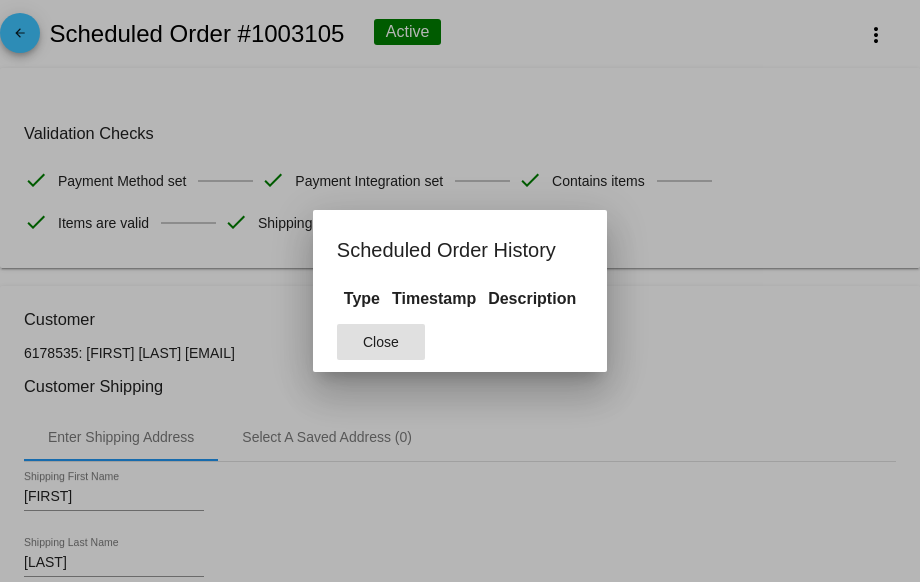 click on "Close" 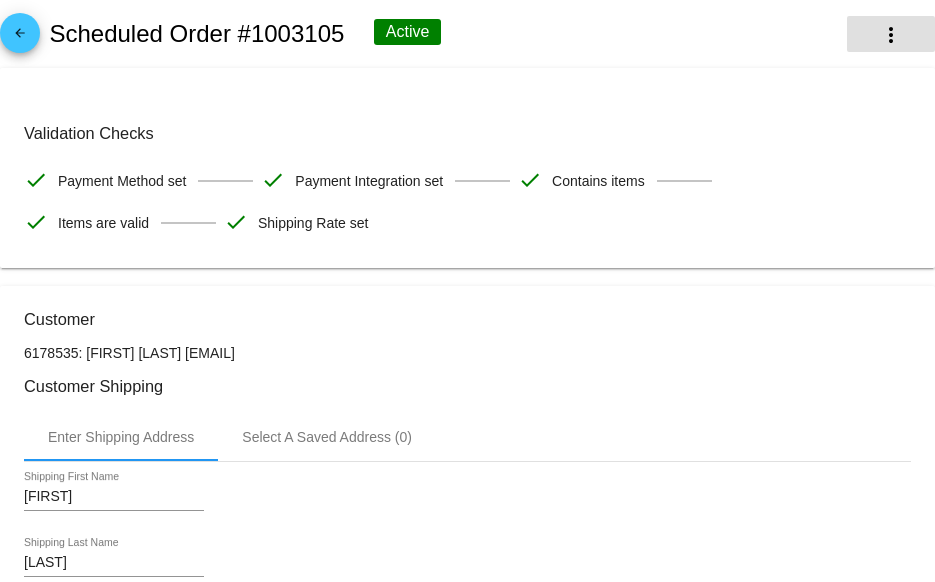 click on "more_vert" 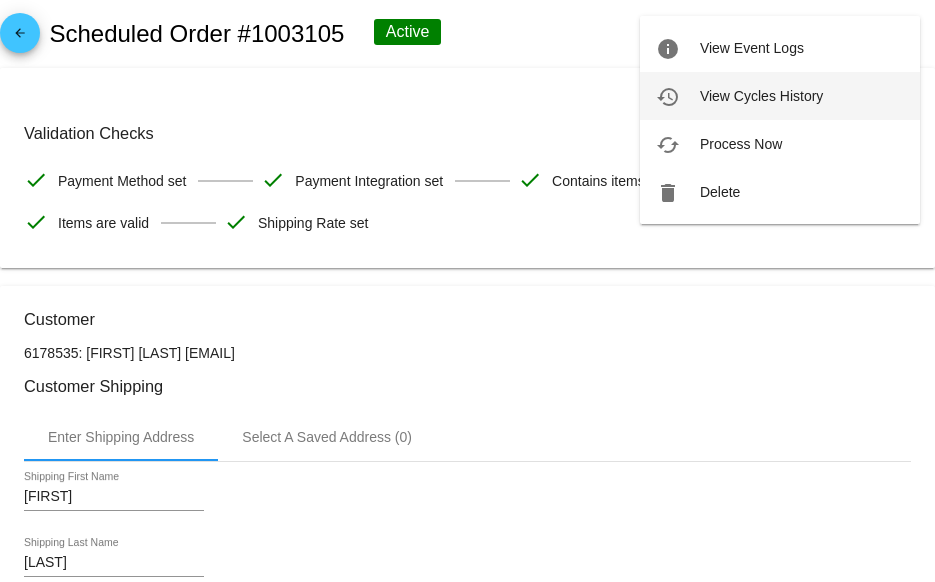 click on "View Cycles History" at bounding box center [761, 96] 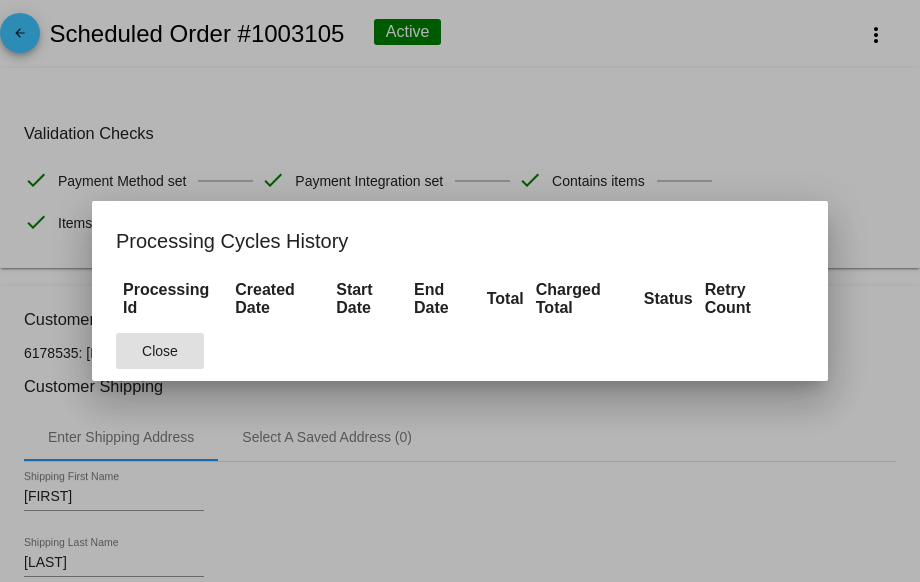 click on "Close" 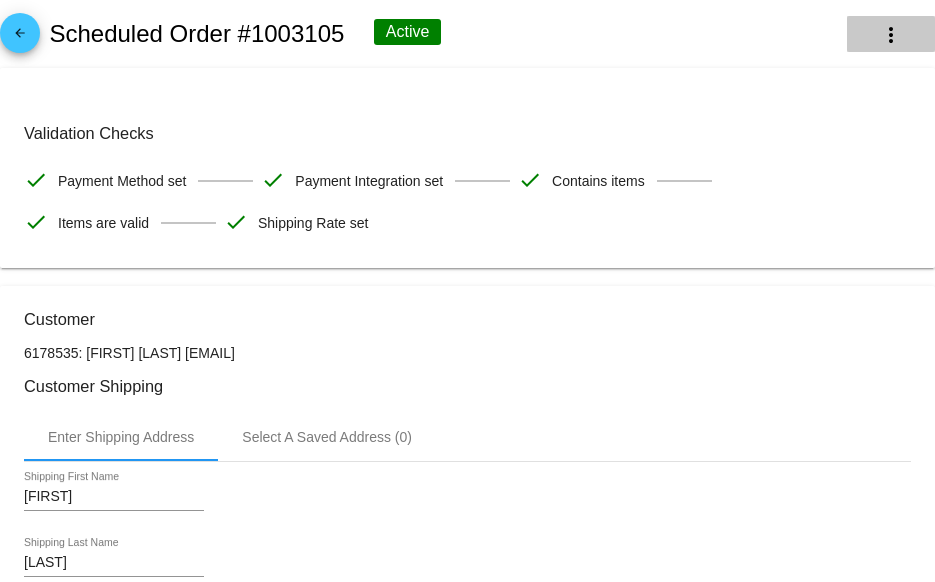 click on "more_vert" 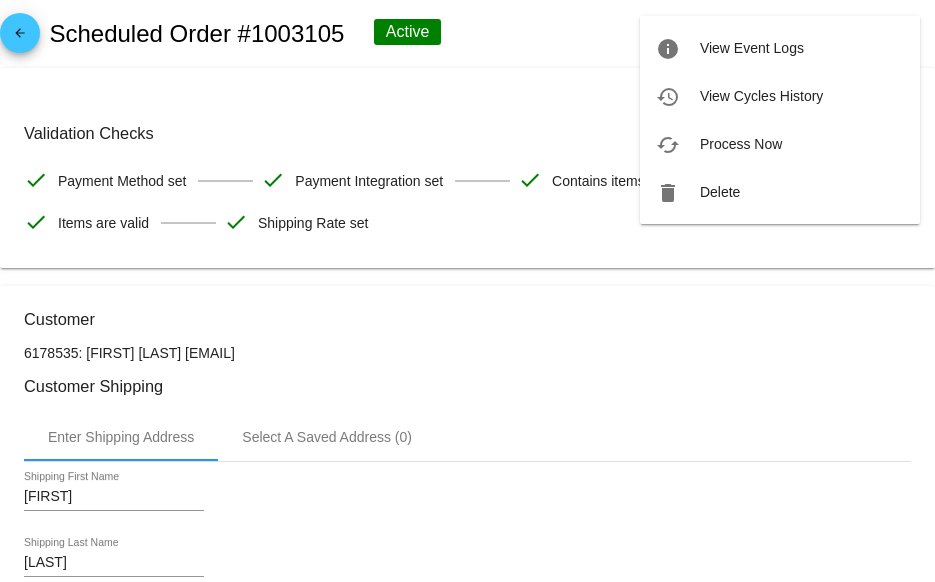 click at bounding box center (467, 291) 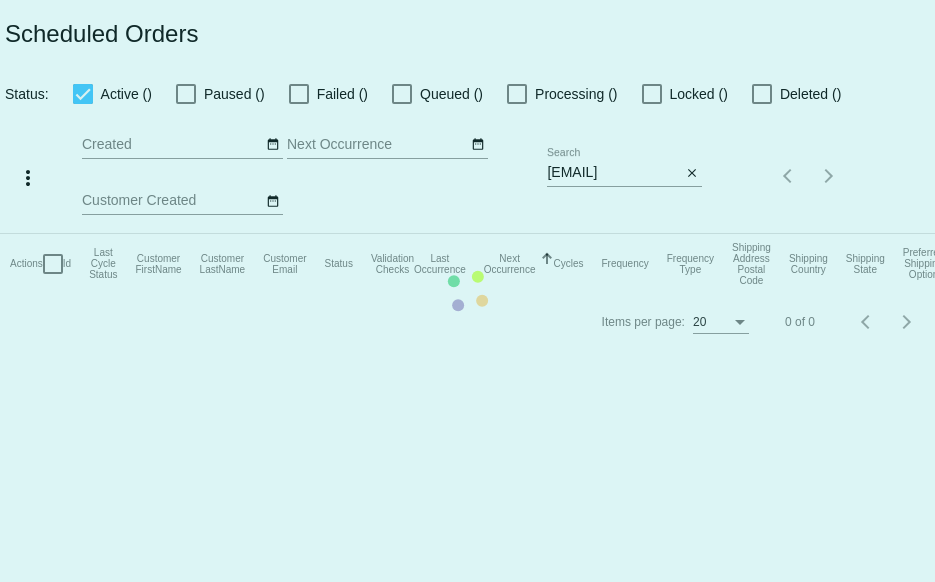 scroll, scrollTop: 0, scrollLeft: 0, axis: both 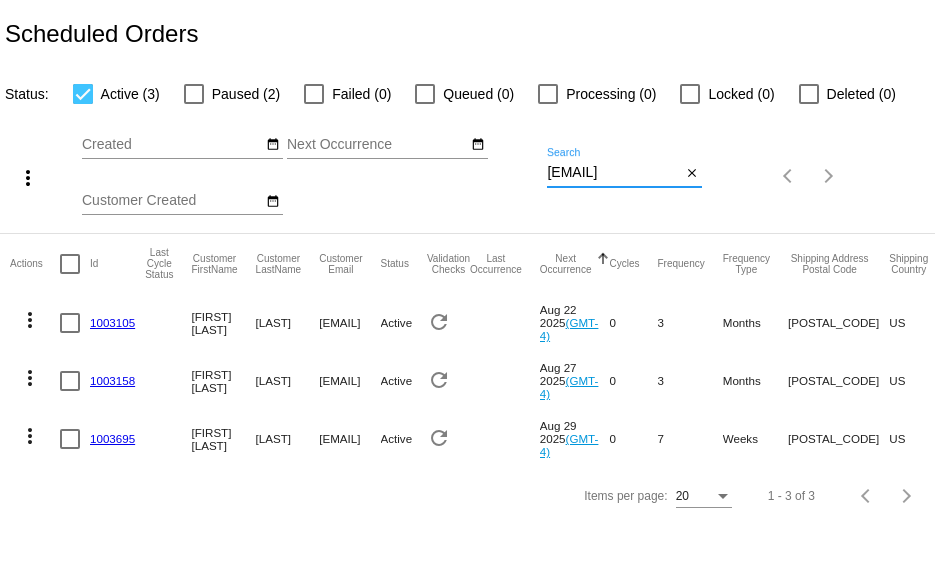 drag, startPoint x: 681, startPoint y: 167, endPoint x: 454, endPoint y: 150, distance: 227.63568 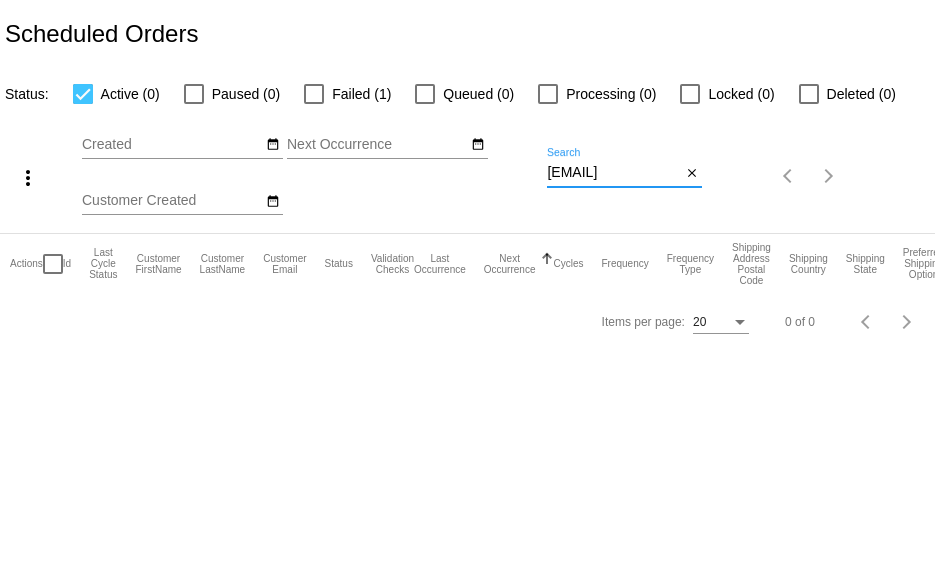 type on "[EMAIL]" 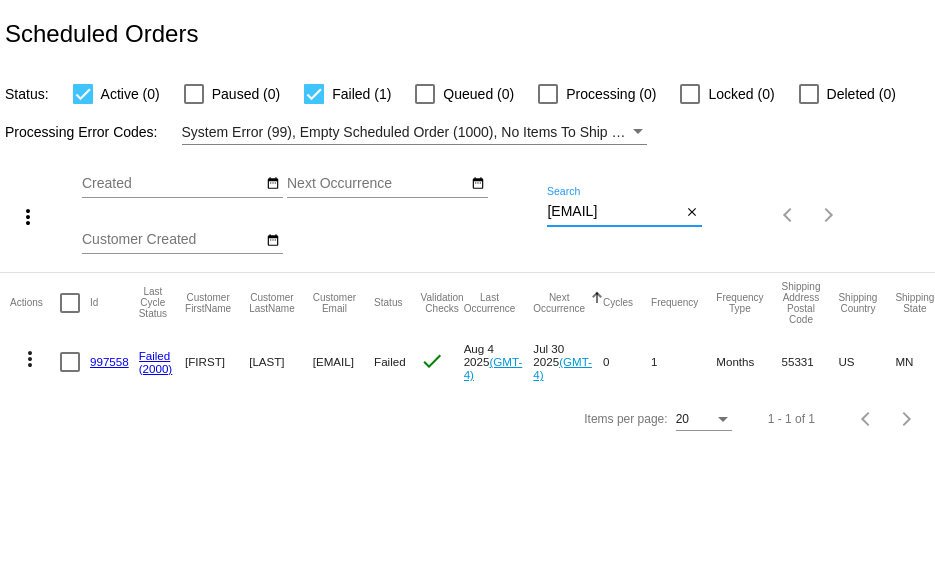 drag, startPoint x: 667, startPoint y: 211, endPoint x: 358, endPoint y: 215, distance: 309.02588 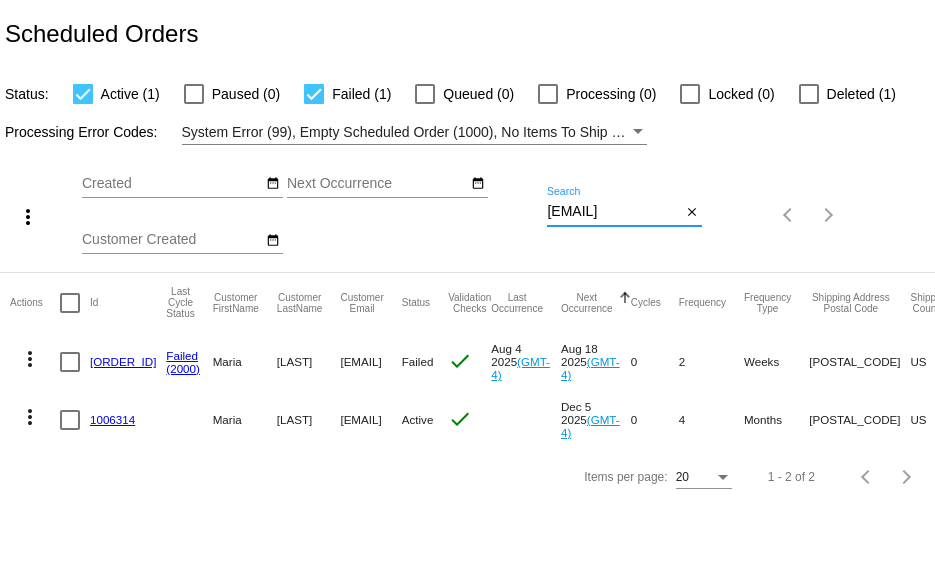 type on "[EMAIL]" 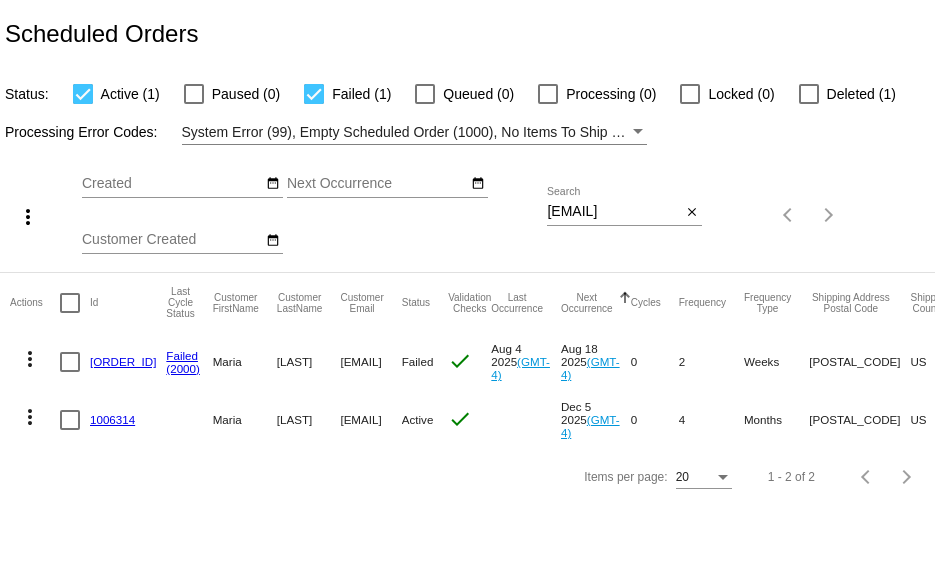 click on "1006314" 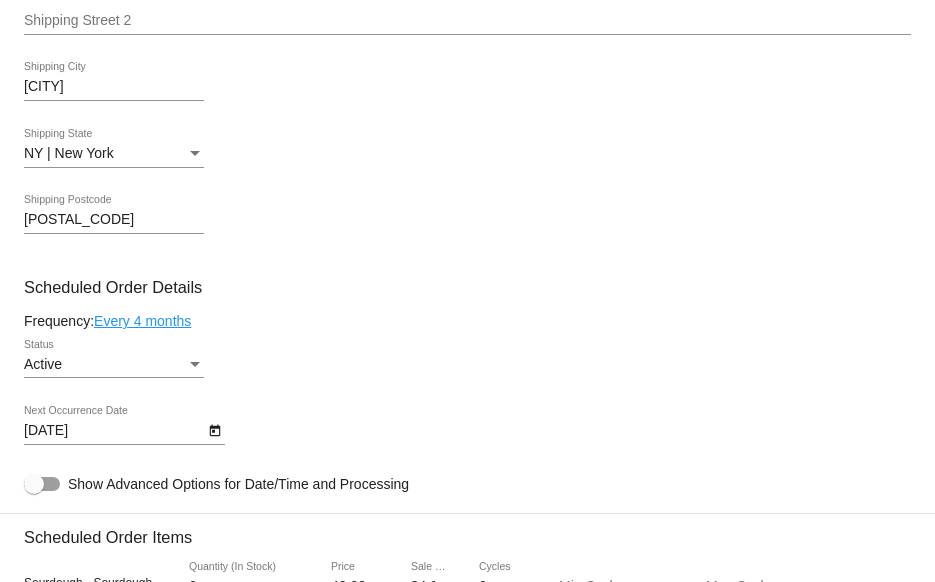 scroll, scrollTop: 800, scrollLeft: 0, axis: vertical 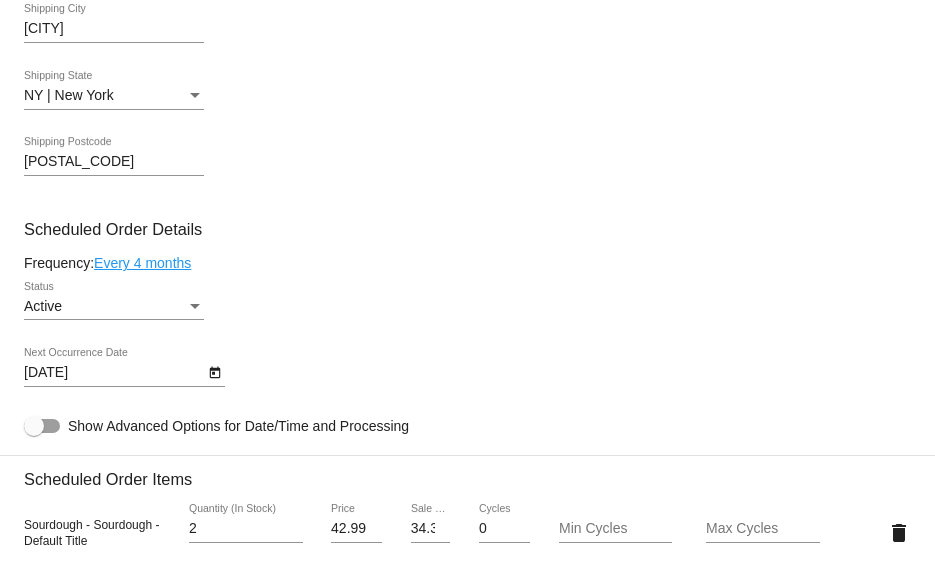 click on "Every 4 months" 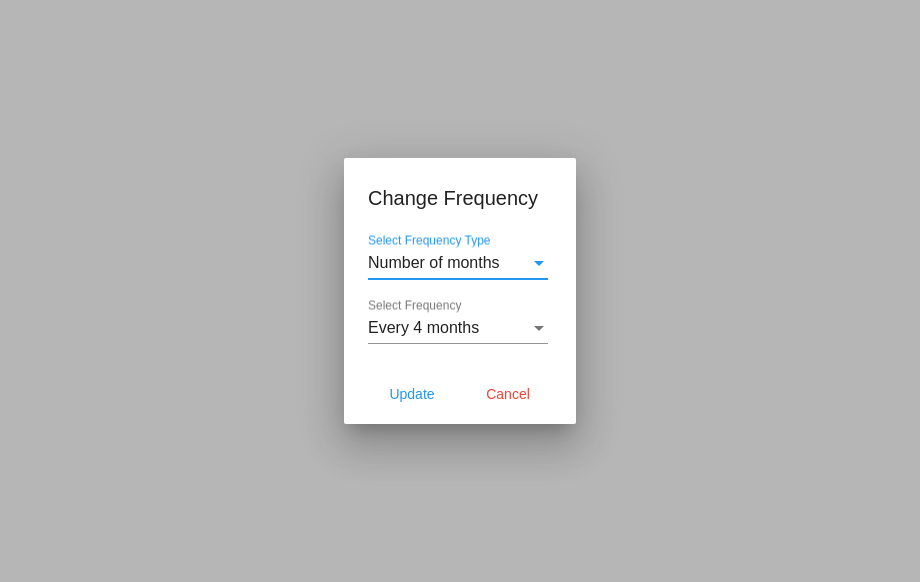 click on "Number of months" at bounding box center [449, 263] 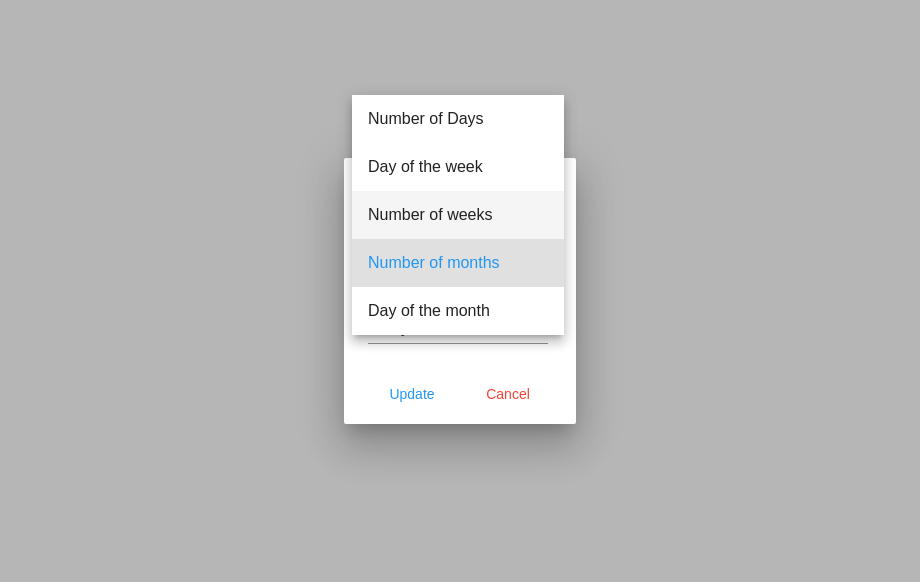 click on "Number of weeks" at bounding box center [458, 215] 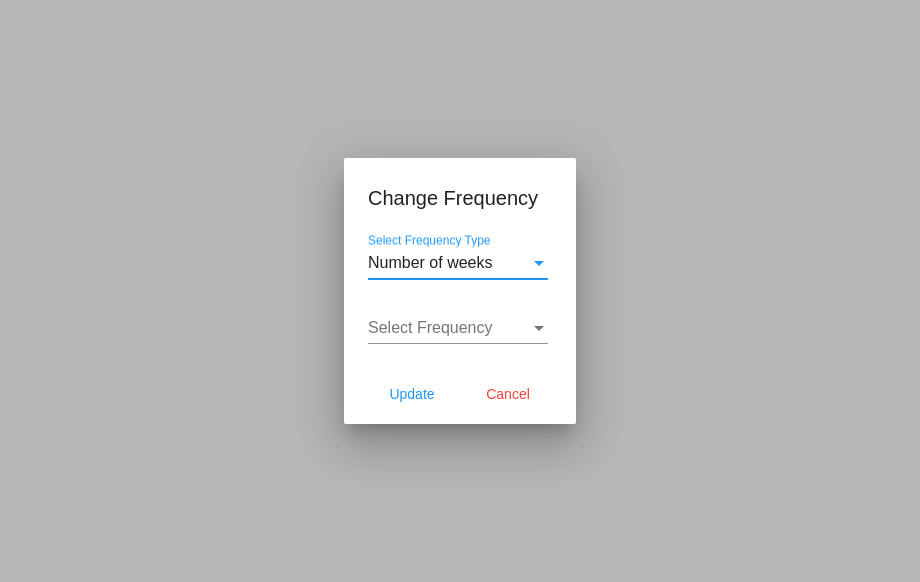 click on "Select Frequency" at bounding box center [449, 328] 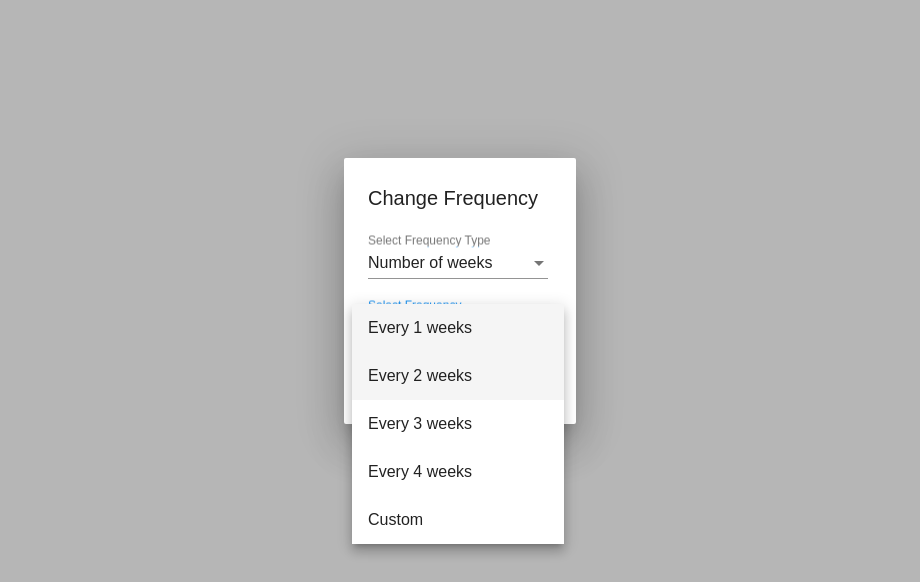 click on "Every 2 weeks" at bounding box center [458, 376] 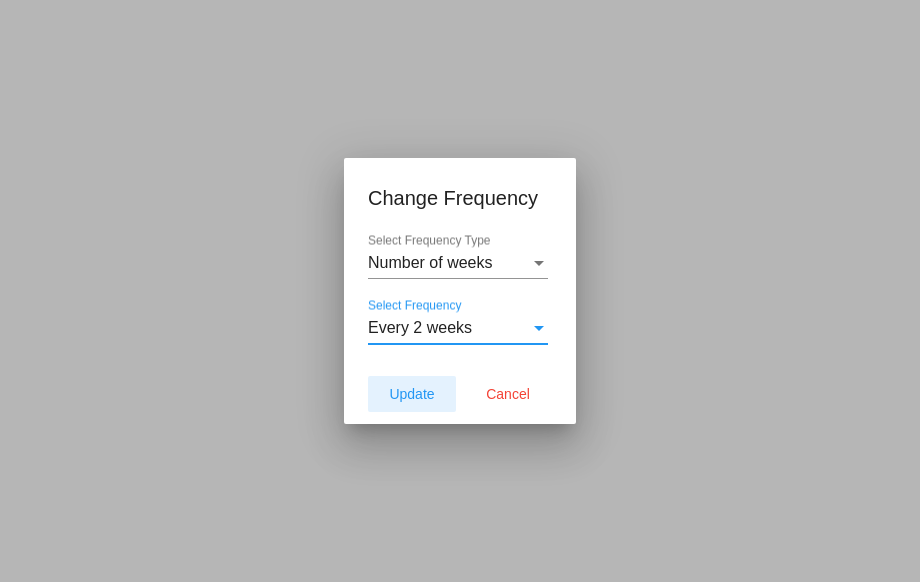 click on "Update" 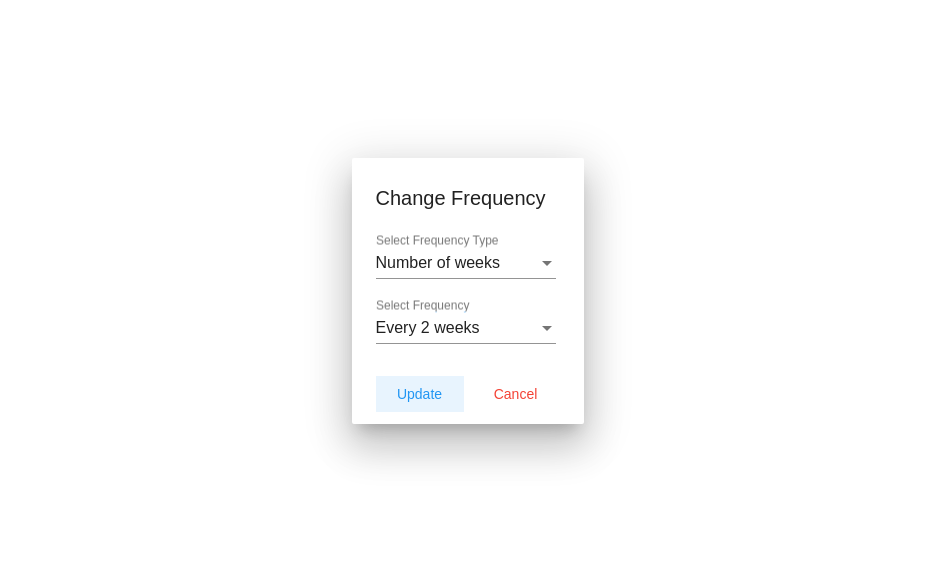 type on "8/19/2025" 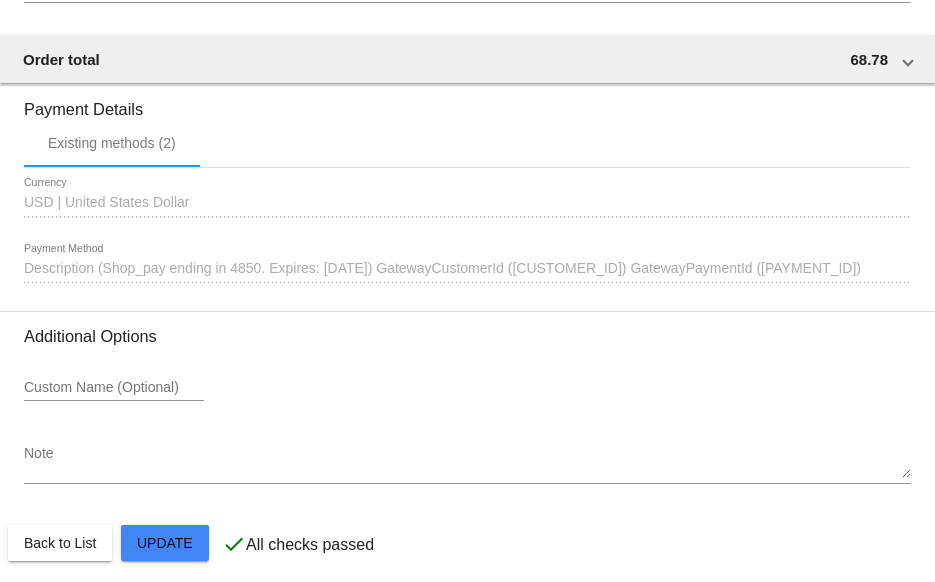 scroll, scrollTop: 1724, scrollLeft: 0, axis: vertical 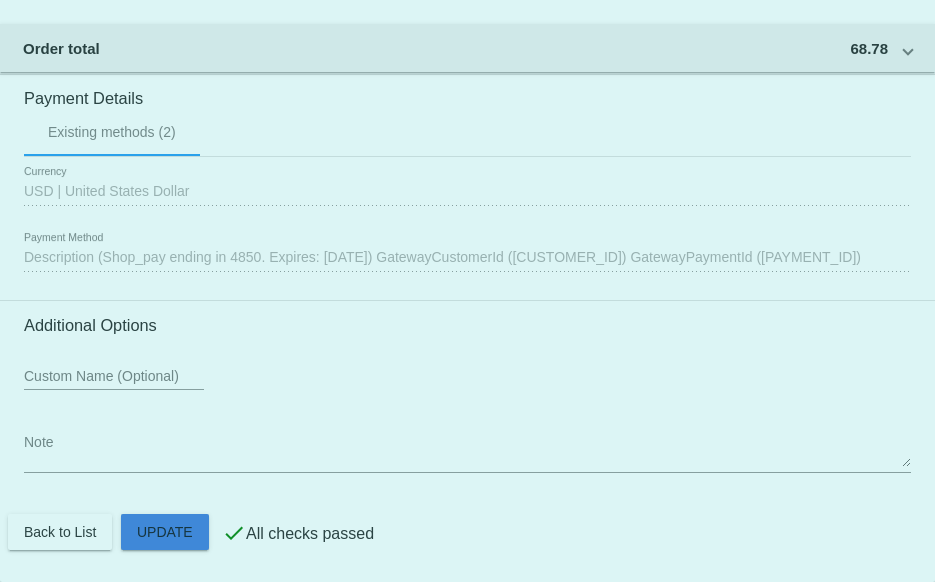click on "Customer
6041010: Maria Sainato
stefnick@aol.com
Customer Shipping
Enter Shipping Address Select A Saved Address (0)
Maria
Shipping First Name
Sainato
Shipping Last Name
US | USA
Shipping Country
14 Whitwell Place
Shipping Street 1
Shipping Street 2
Todt Hill
Shipping City
NY | New York
Shipping State
10304
Shipping Postcode
Scheduled Order Details
Frequency:
Every 2 weeks
Active
Status
2" 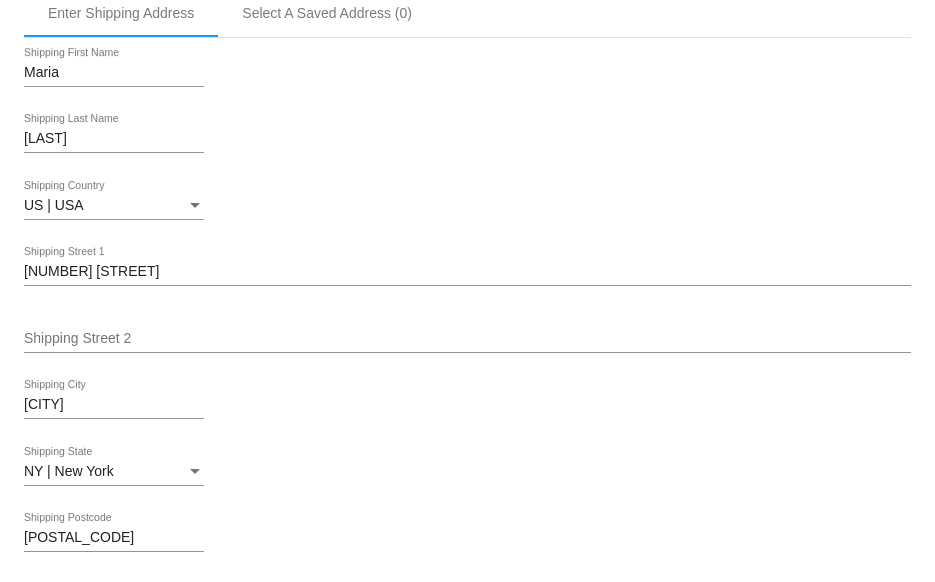 scroll, scrollTop: 0, scrollLeft: 0, axis: both 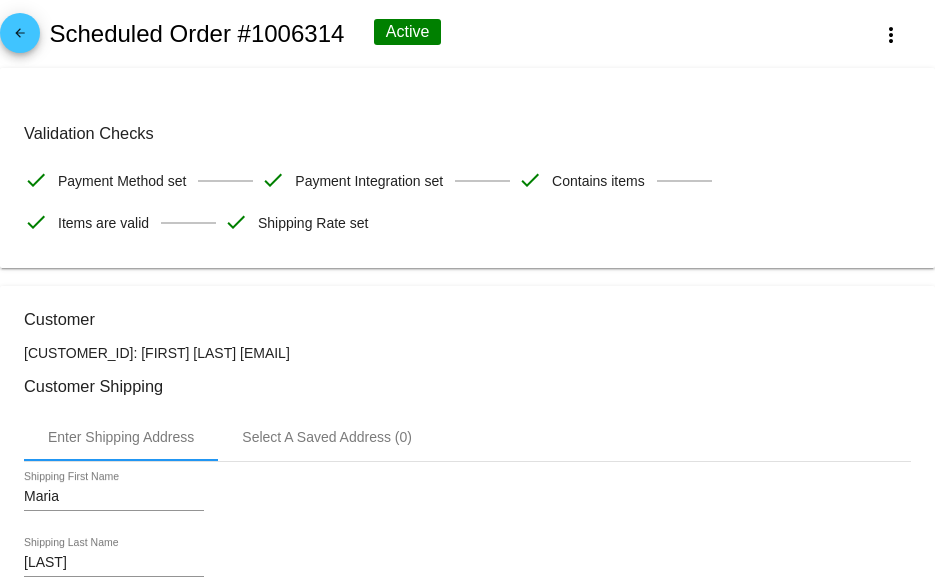 click on "arrow_back" 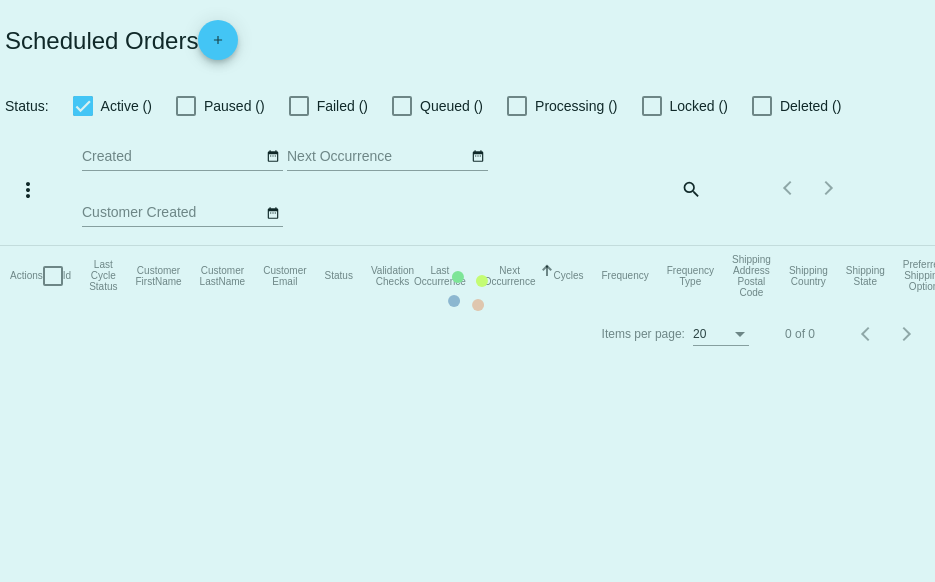checkbox on "true" 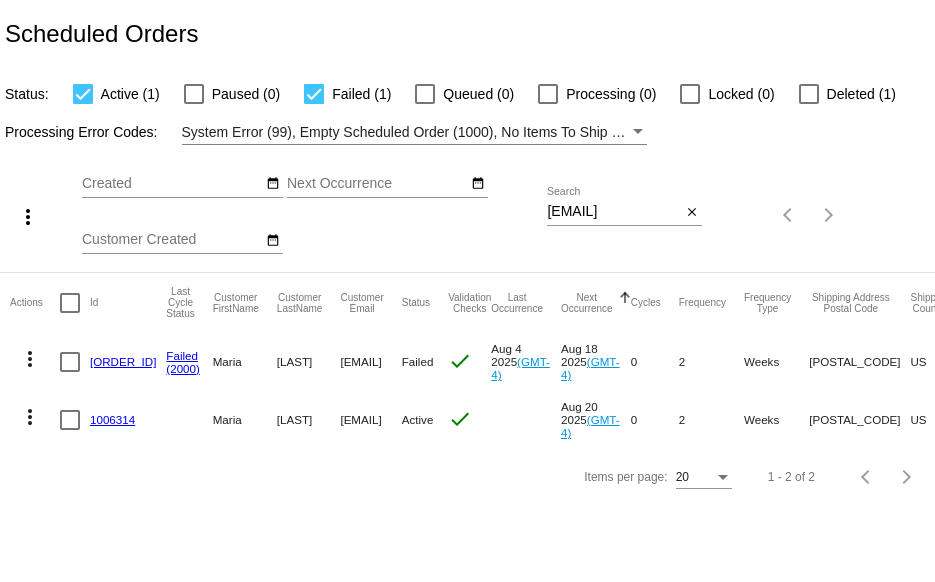 click on "1002010" 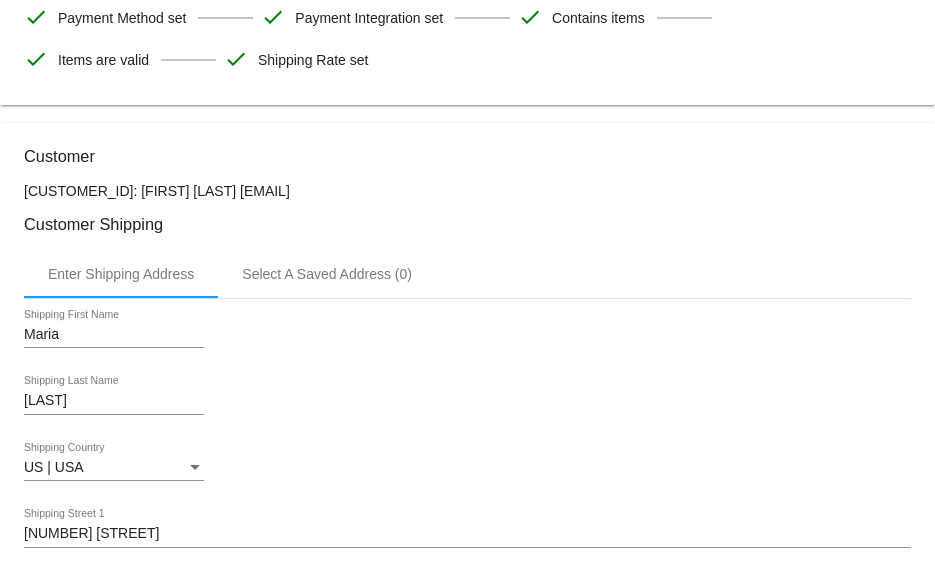 scroll, scrollTop: 0, scrollLeft: 0, axis: both 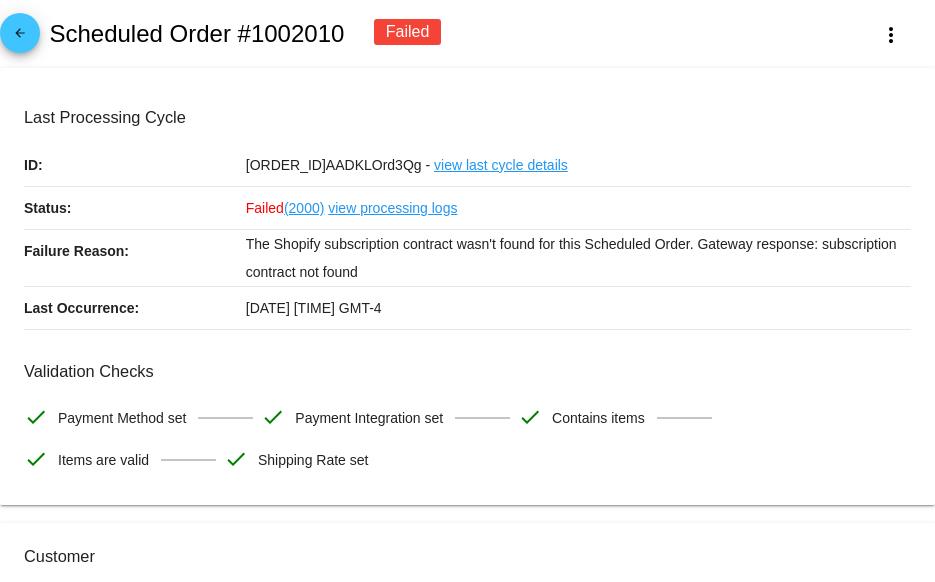 click on "arrow_back" 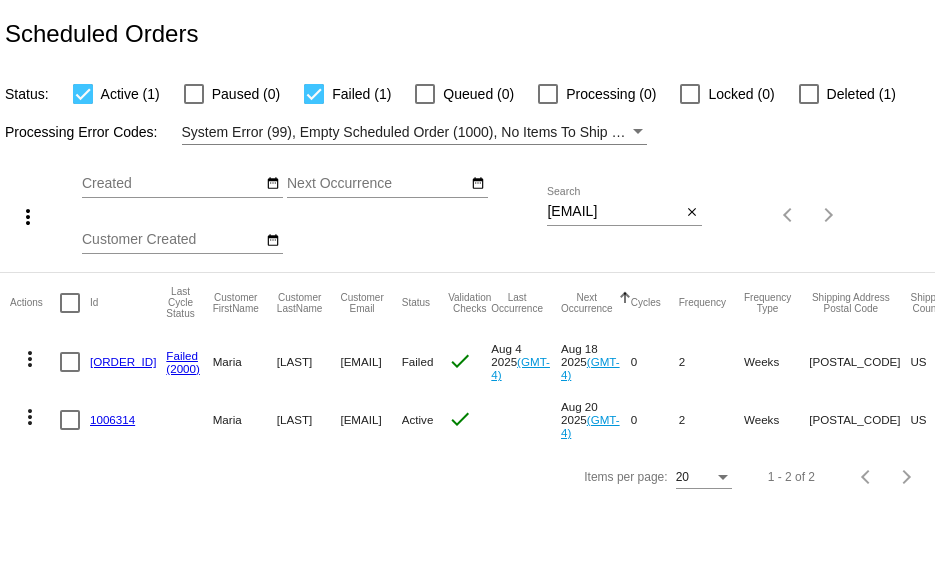 click on "more_vert" 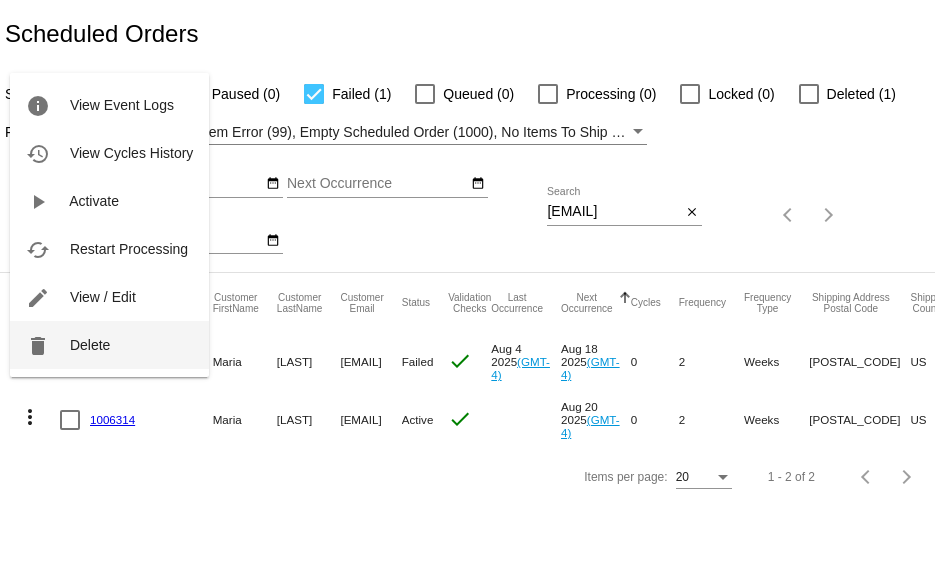 click on "delete
Delete" at bounding box center [109, 345] 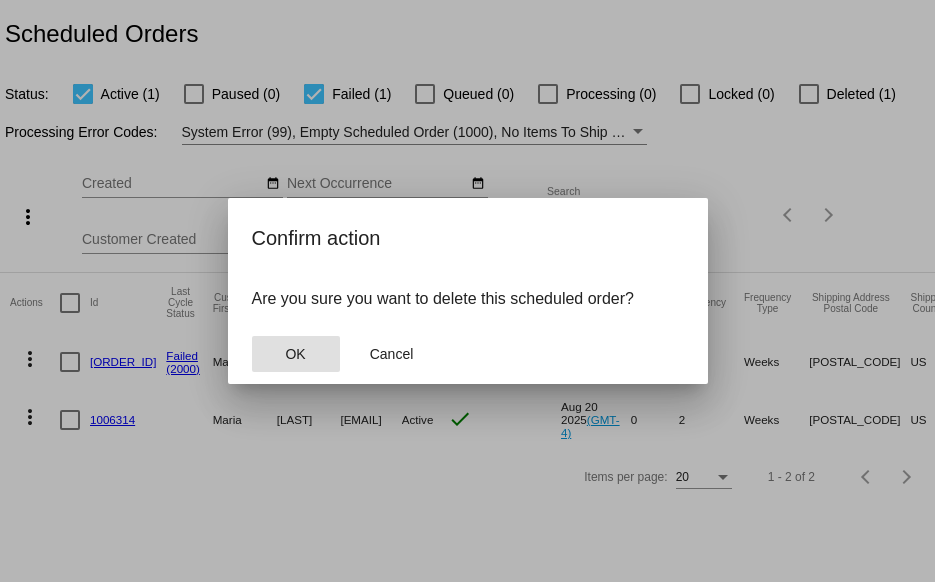 click on "OK" 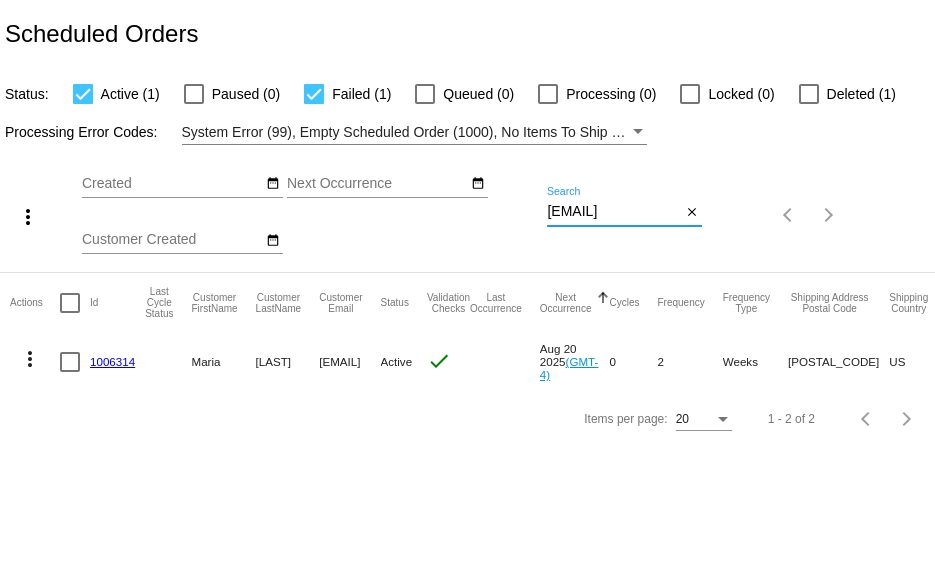 drag, startPoint x: 663, startPoint y: 211, endPoint x: 443, endPoint y: 192, distance: 220.81892 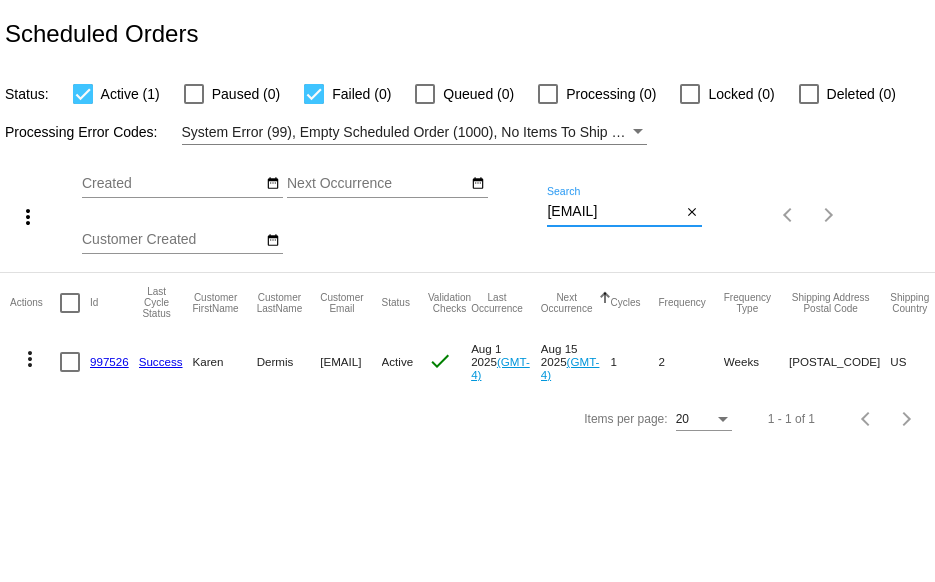 type on "k.dermis@sbcglobal.net" 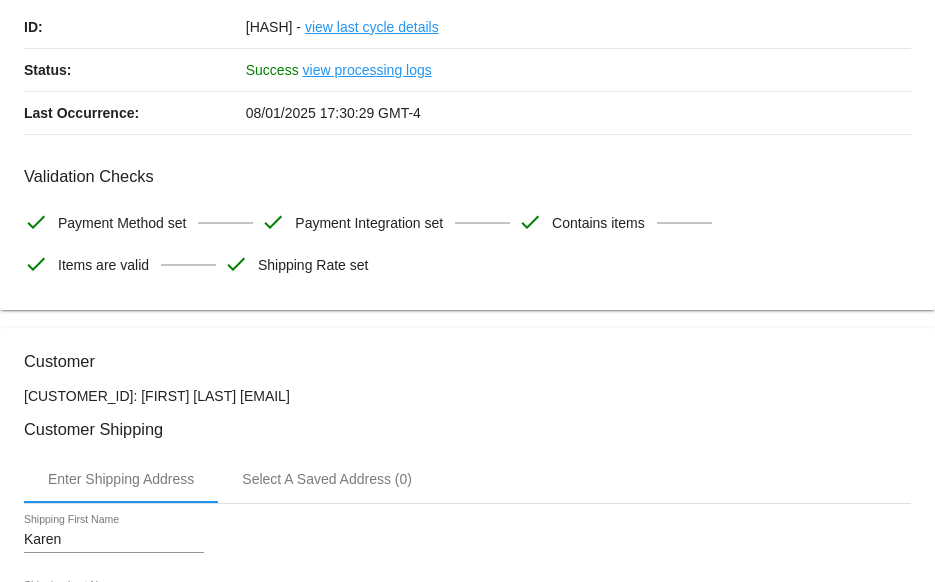 scroll, scrollTop: 0, scrollLeft: 0, axis: both 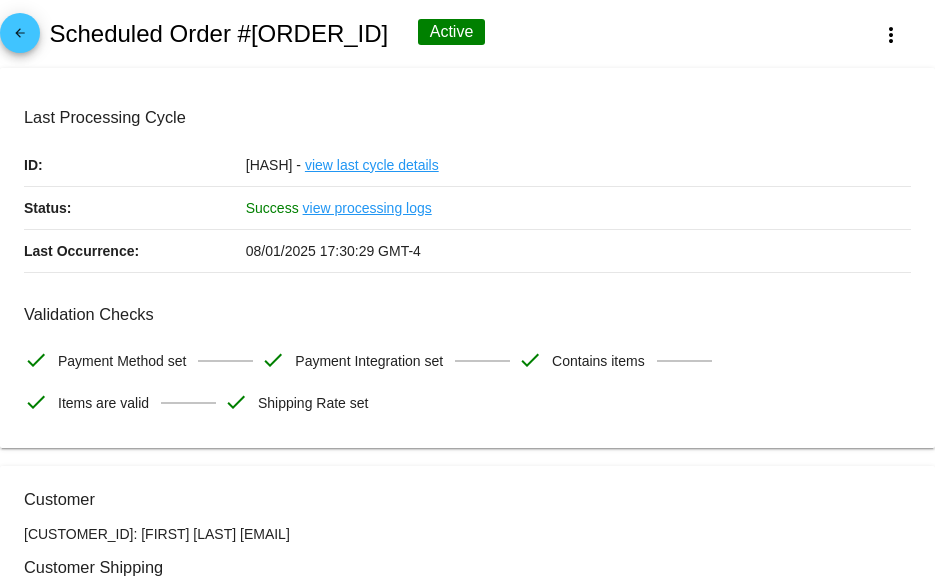 click on "arrow_back" 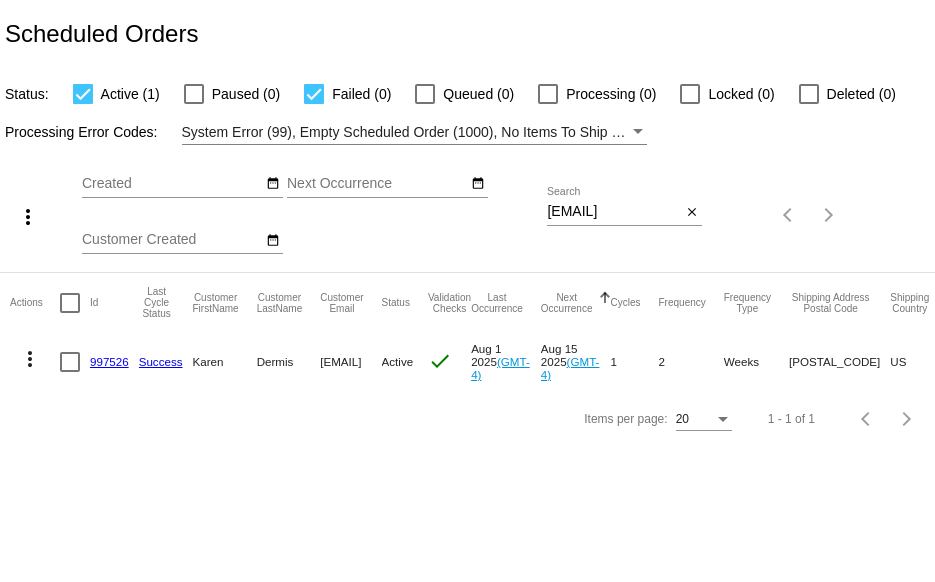 click at bounding box center [314, 94] 